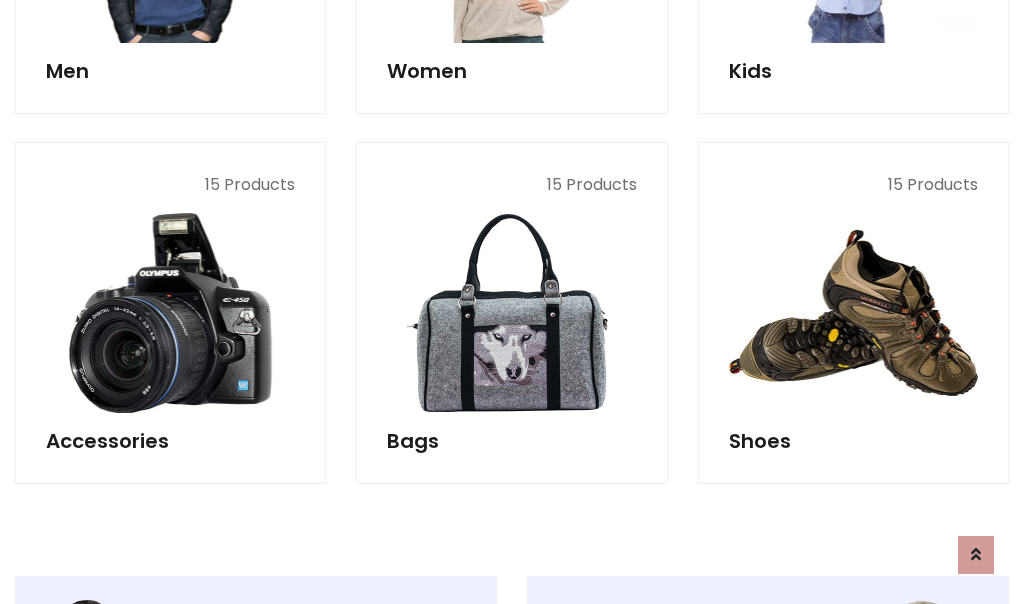 scroll, scrollTop: 853, scrollLeft: 0, axis: vertical 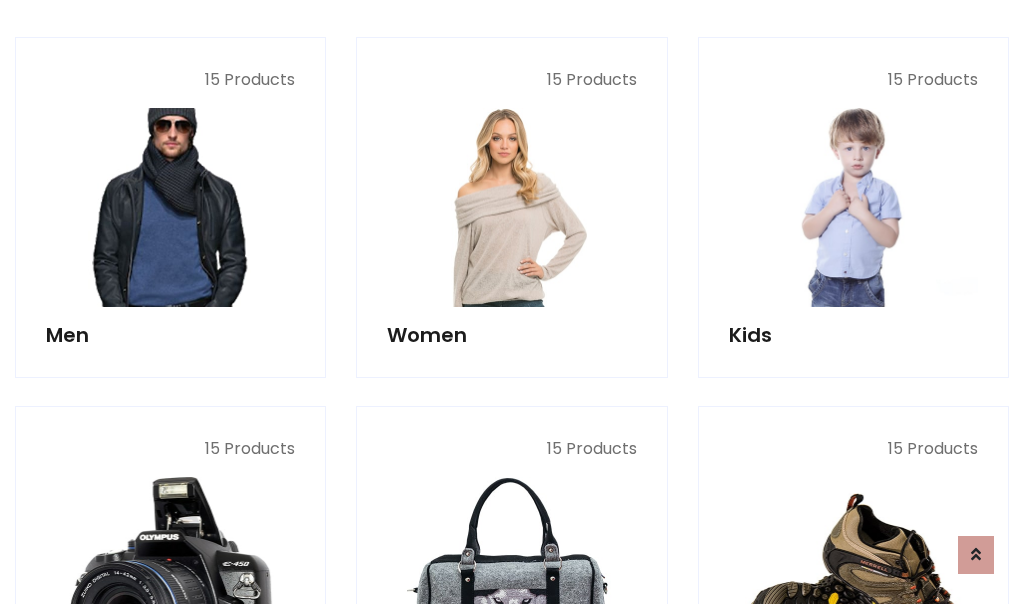 click at bounding box center (170, 207) 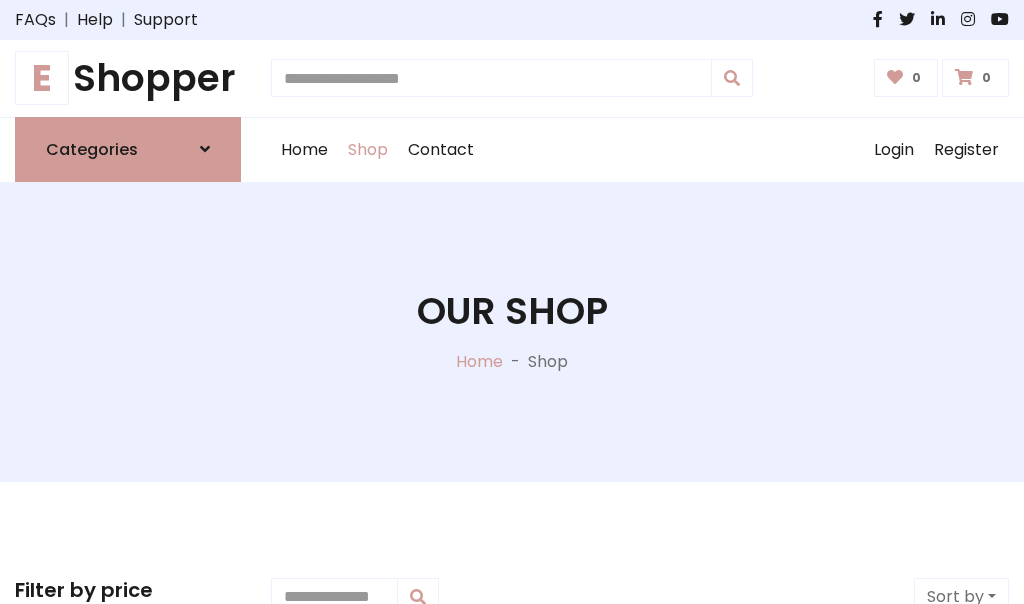scroll, scrollTop: 807, scrollLeft: 0, axis: vertical 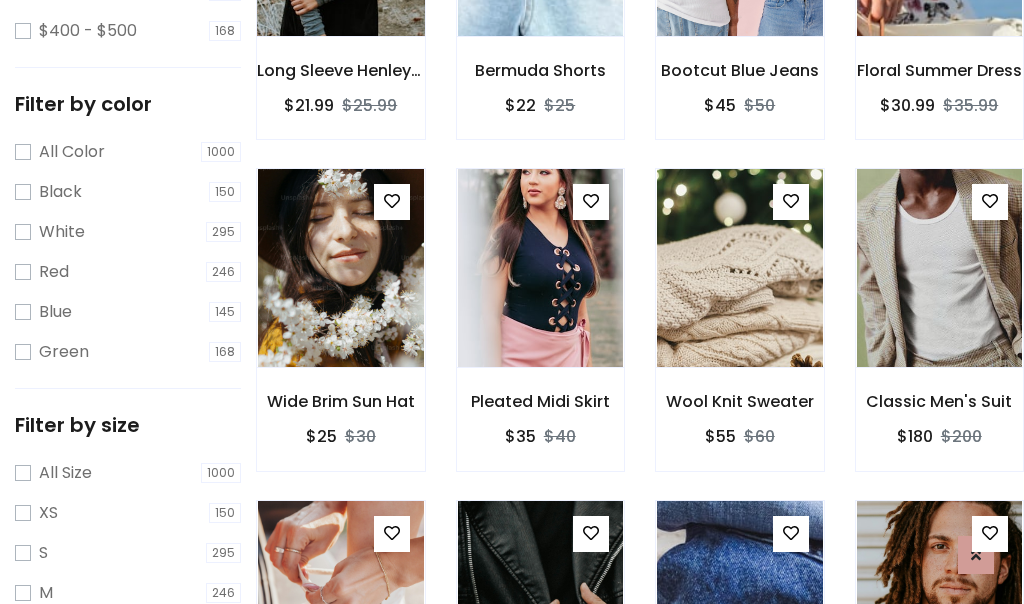 click at bounding box center (340, -63) 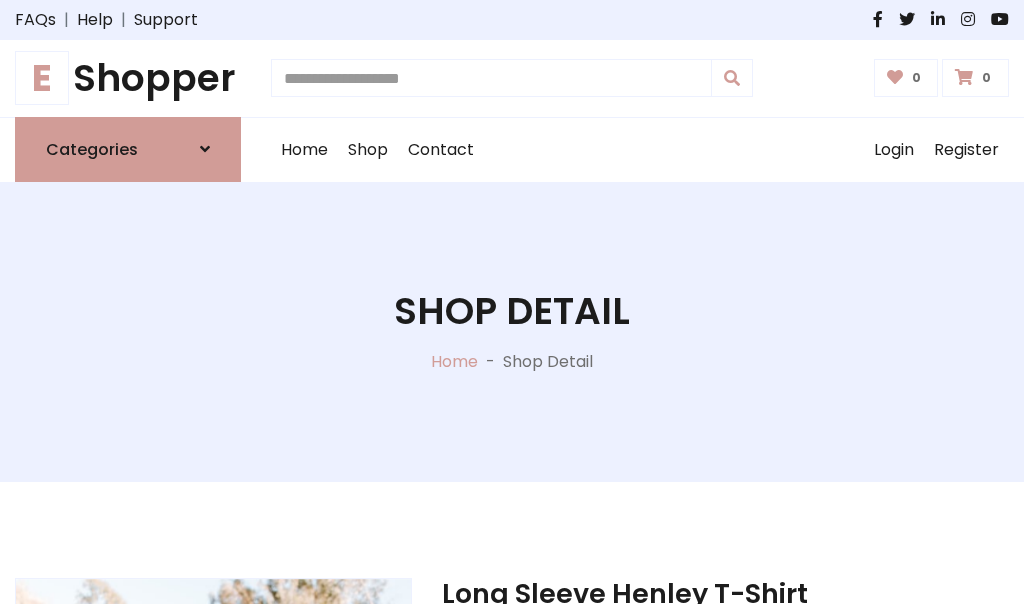 scroll, scrollTop: 0, scrollLeft: 0, axis: both 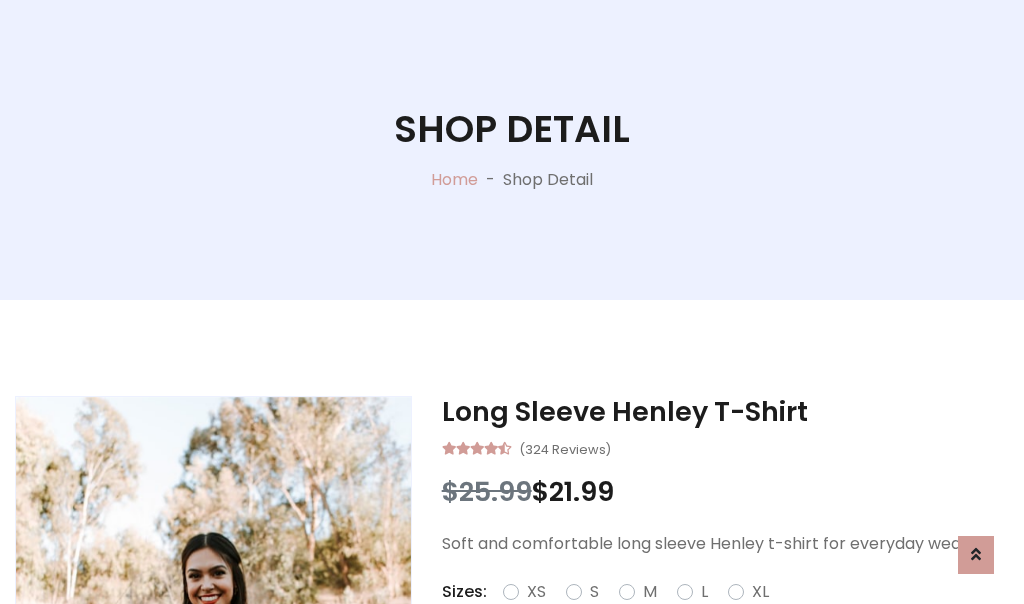 click on "Red" at bounding box center [732, 616] 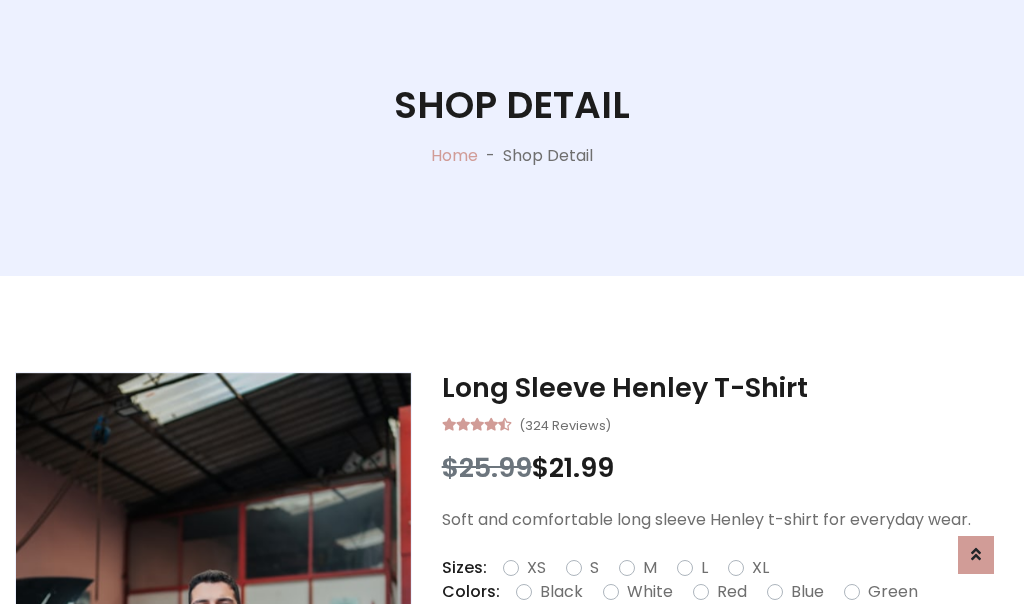 click on "Add To Cart" at bounding box center [663, 655] 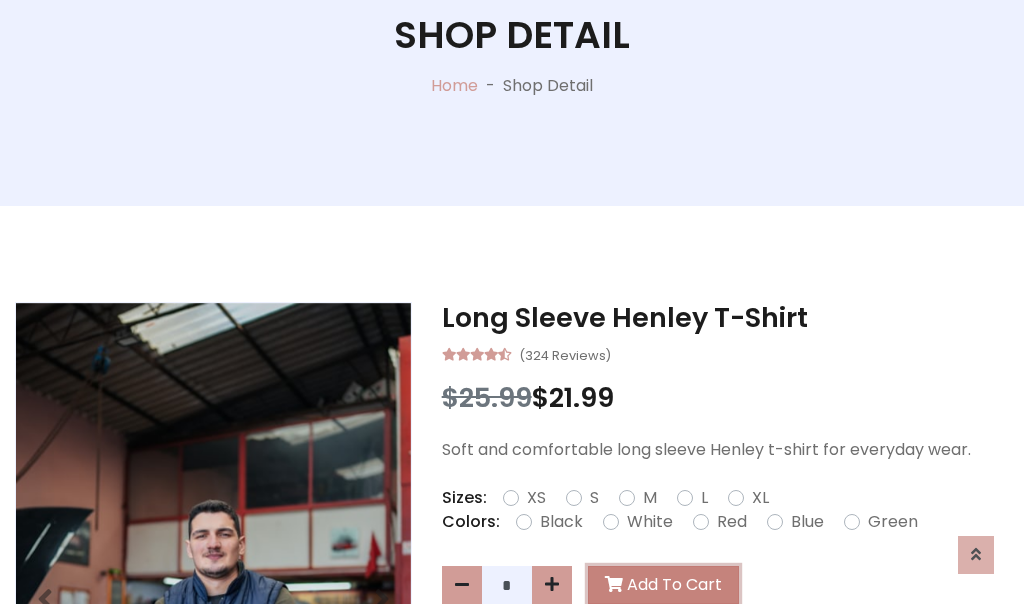 scroll, scrollTop: 0, scrollLeft: 0, axis: both 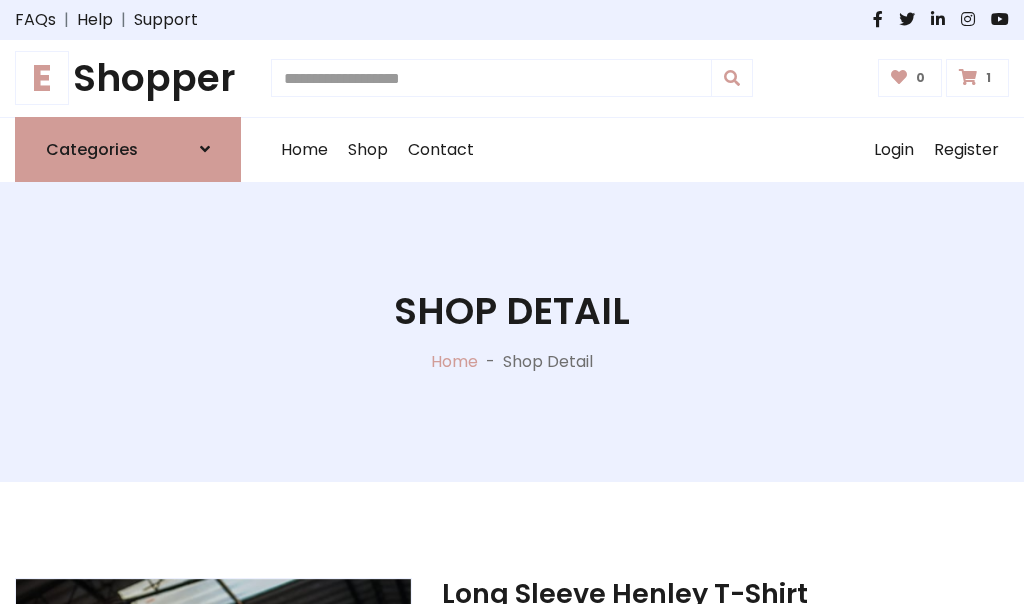 click at bounding box center [968, 77] 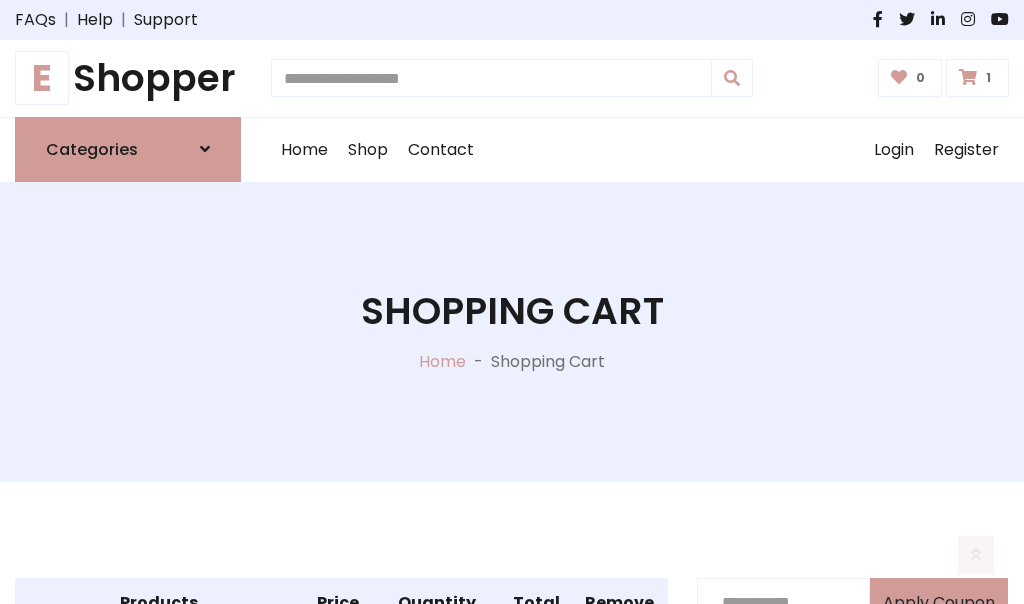 scroll, scrollTop: 474, scrollLeft: 0, axis: vertical 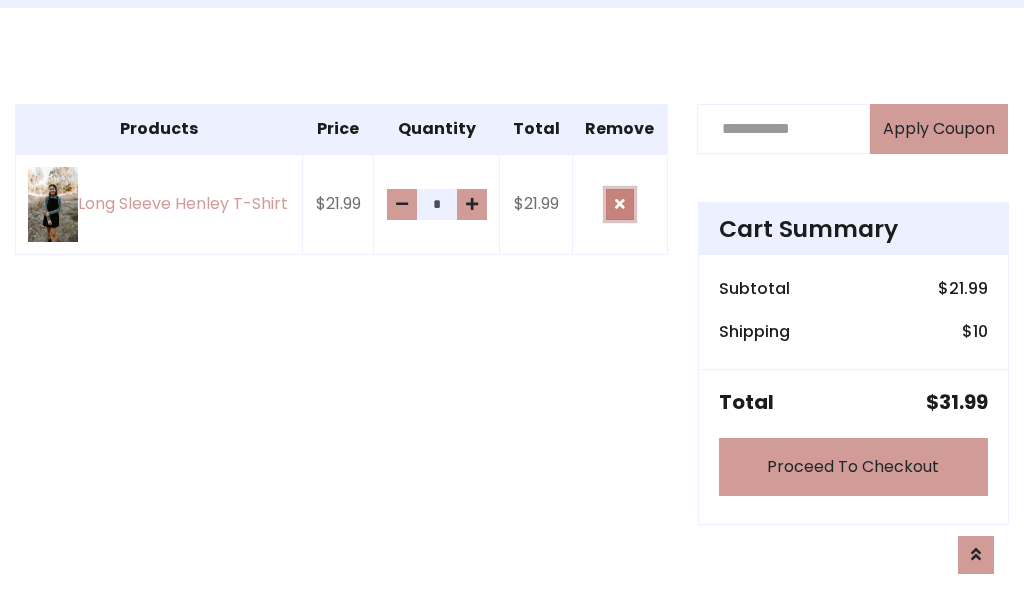 click at bounding box center [620, 204] 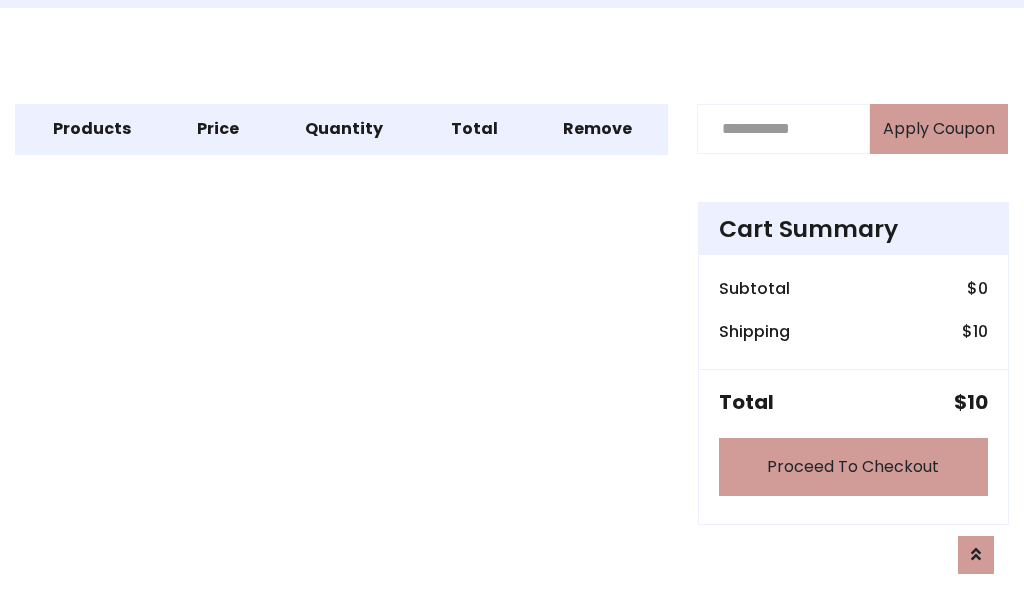 scroll, scrollTop: 247, scrollLeft: 0, axis: vertical 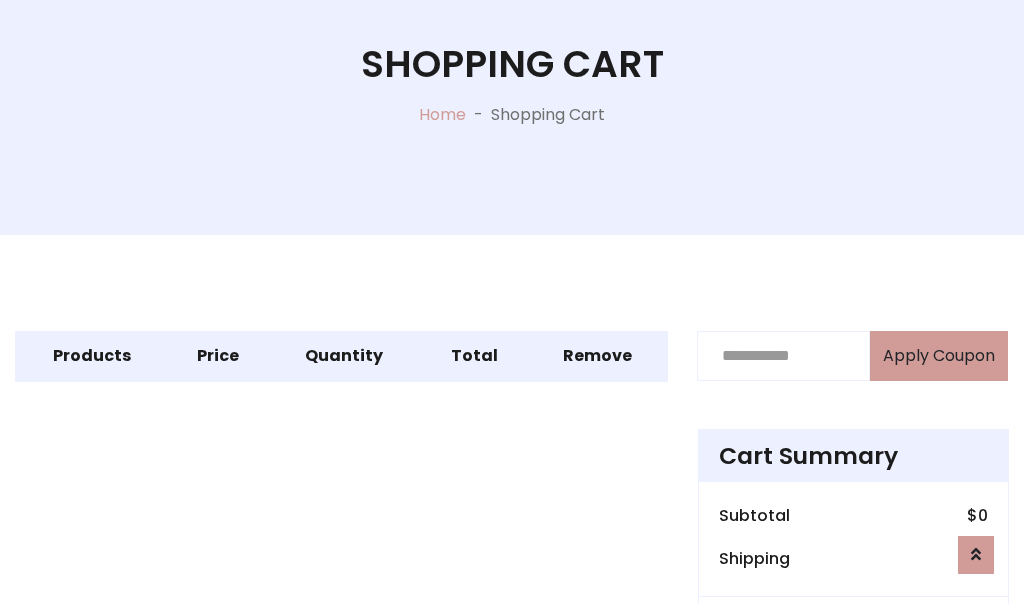 click on "Proceed To Checkout" at bounding box center [853, 694] 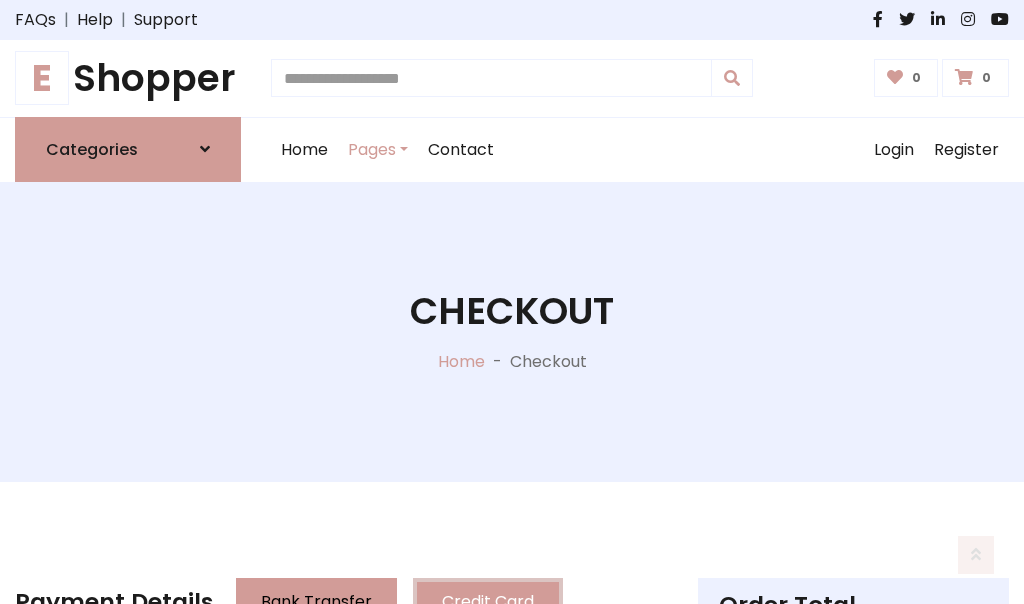scroll, scrollTop: 137, scrollLeft: 0, axis: vertical 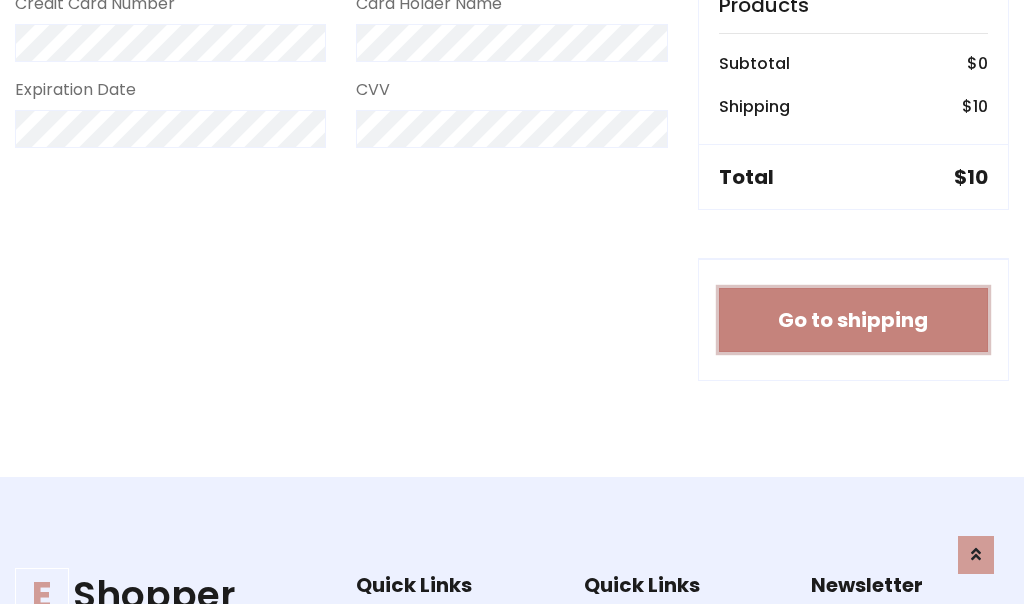 click on "Go to shipping" at bounding box center (853, 320) 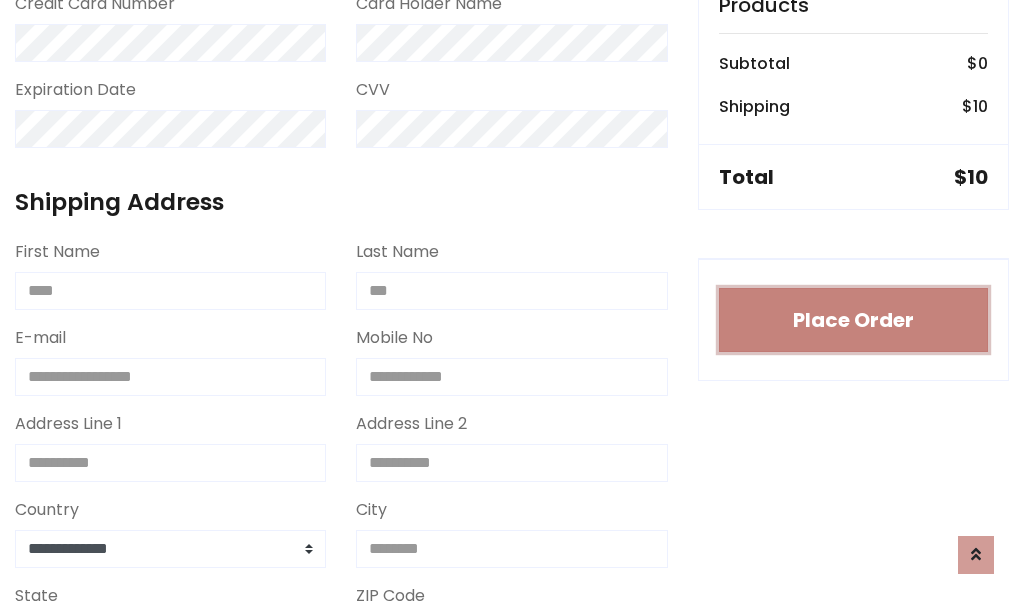 type 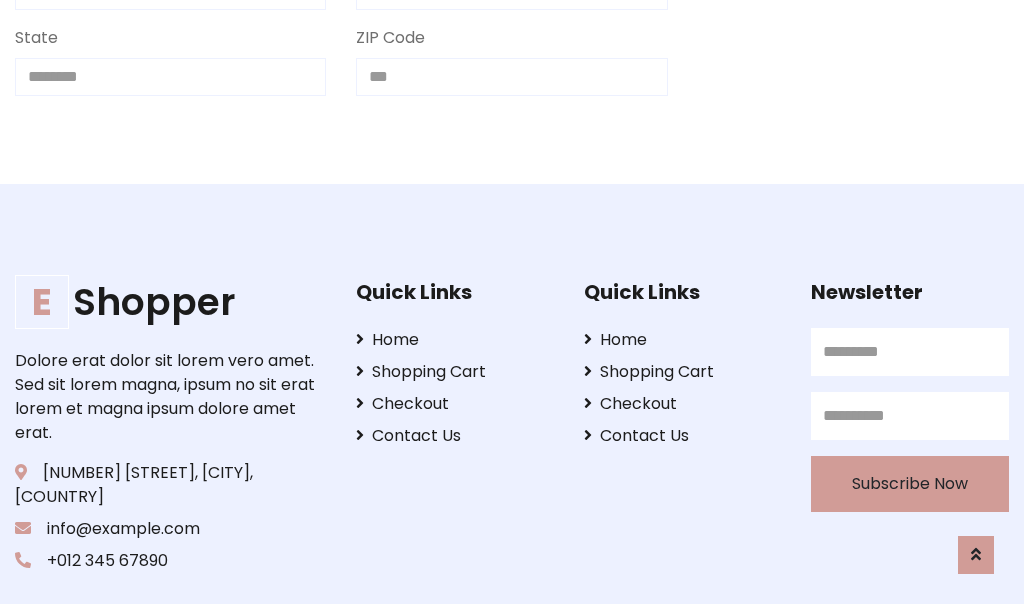 scroll, scrollTop: 733, scrollLeft: 0, axis: vertical 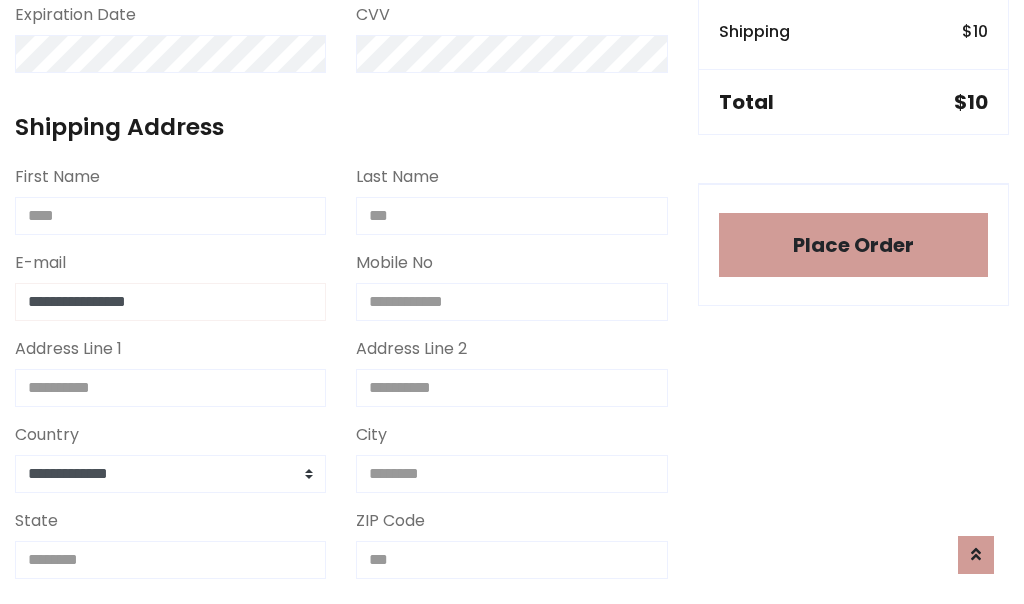 type on "**********" 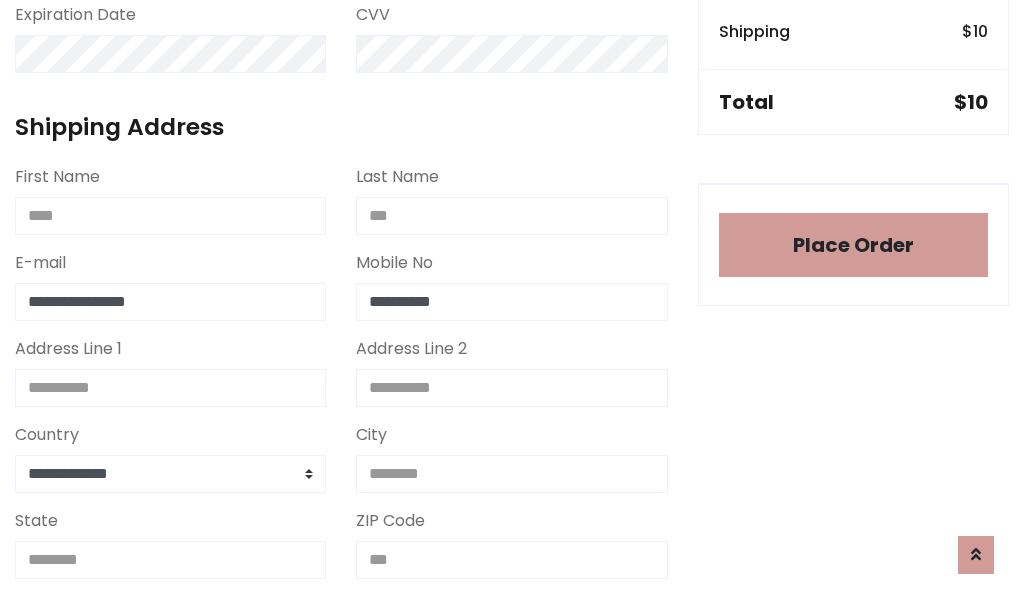 type on "**********" 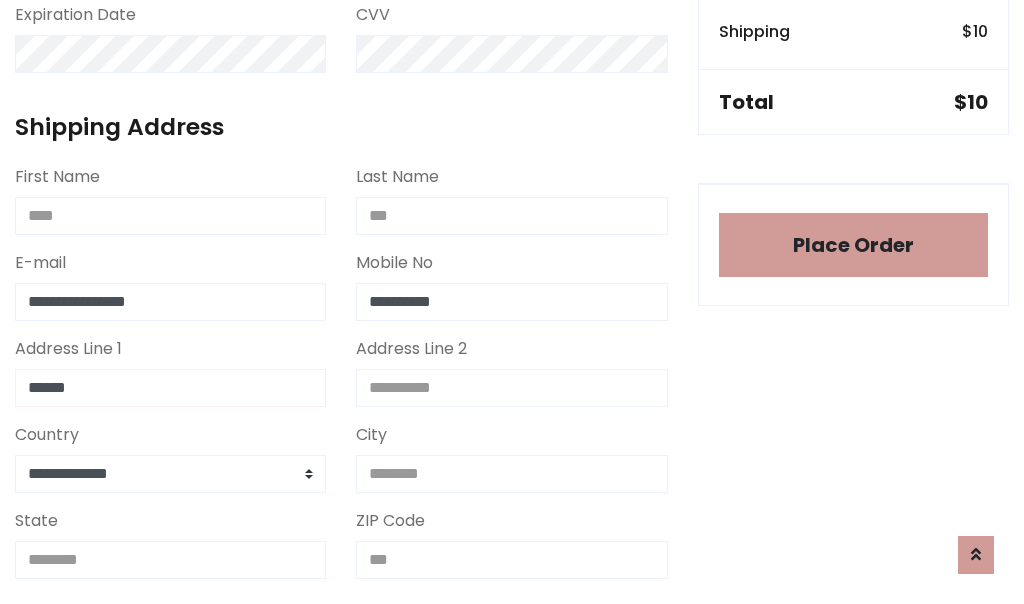 type on "******" 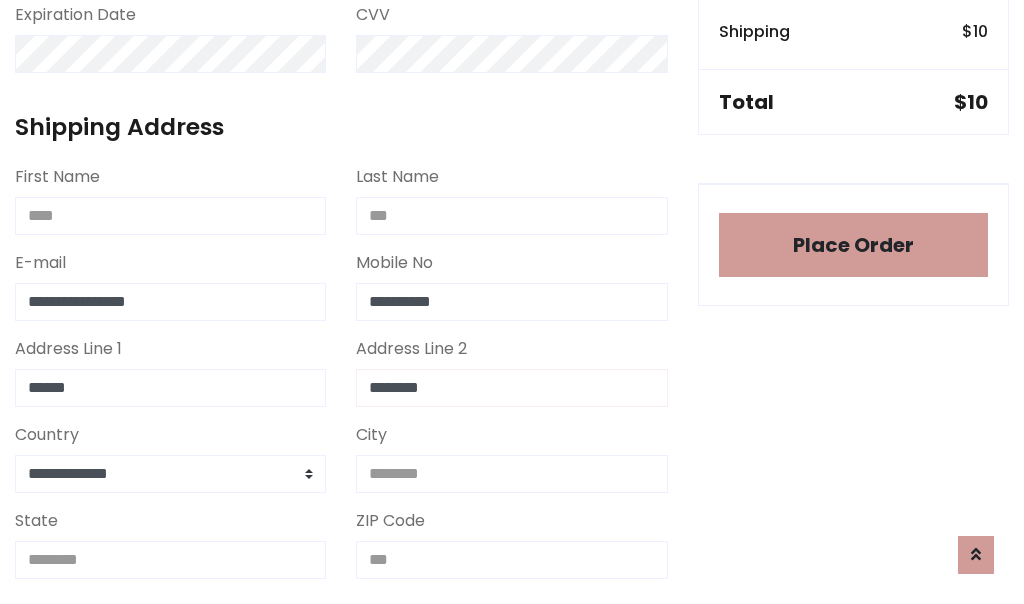 type on "********" 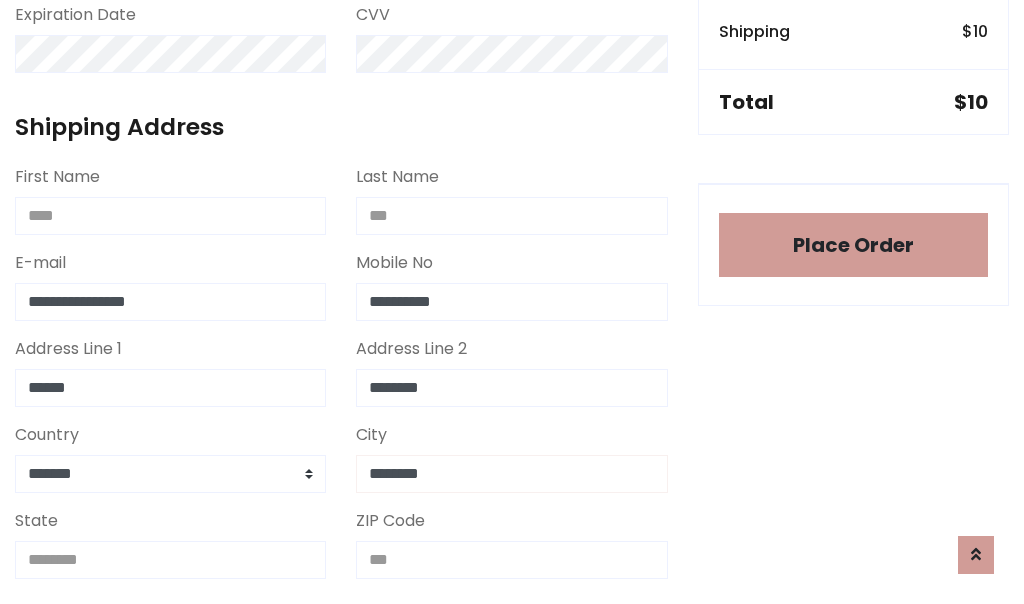 type on "********" 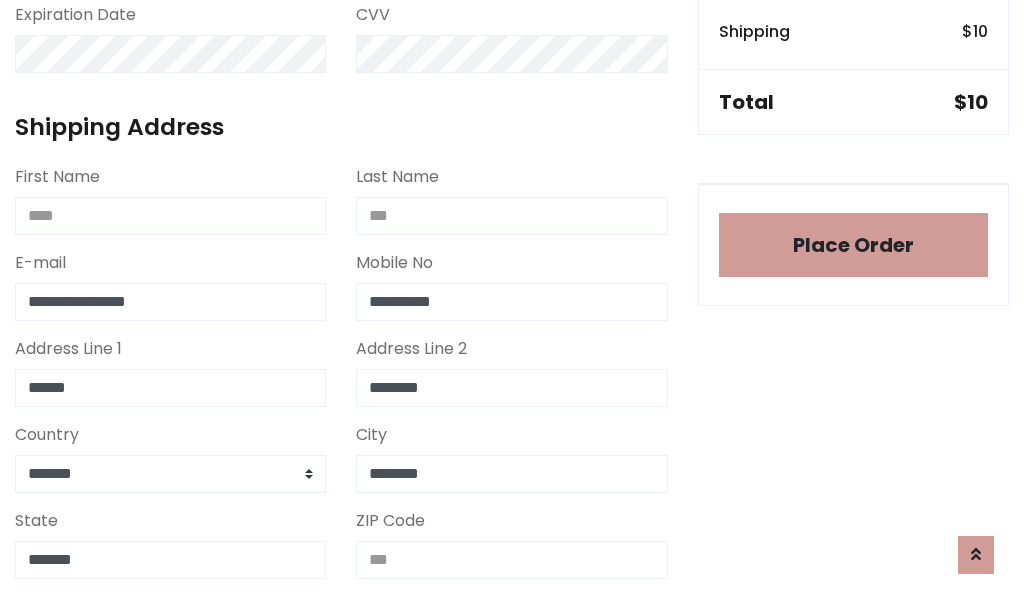type on "*******" 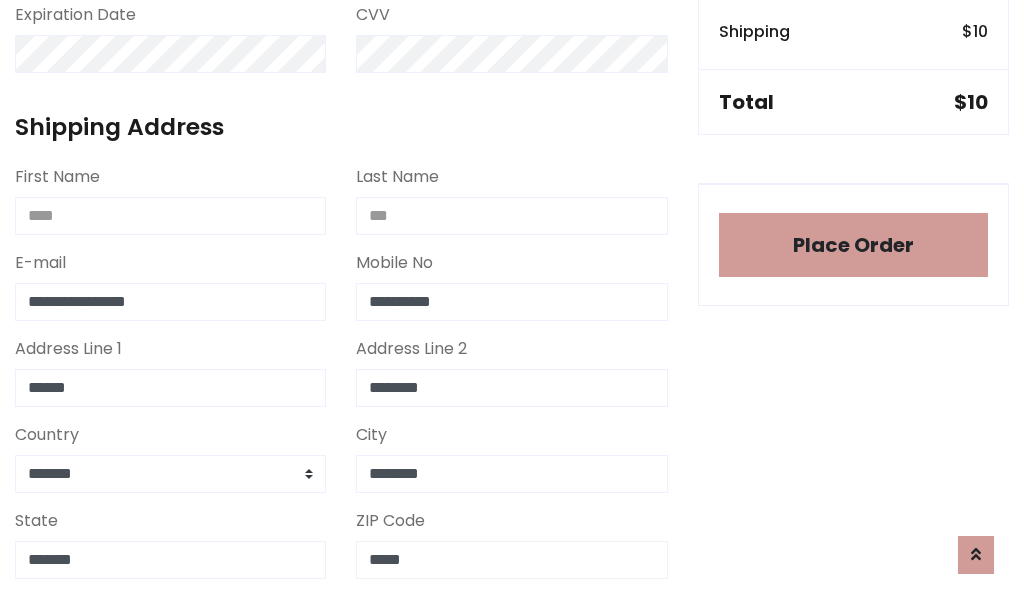 scroll, scrollTop: 403, scrollLeft: 0, axis: vertical 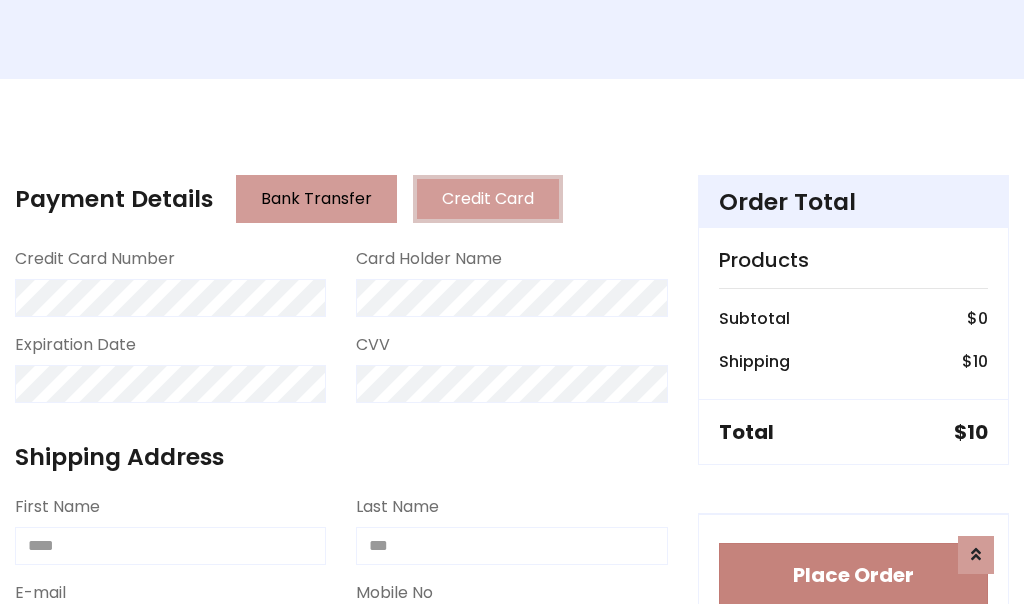 type on "*****" 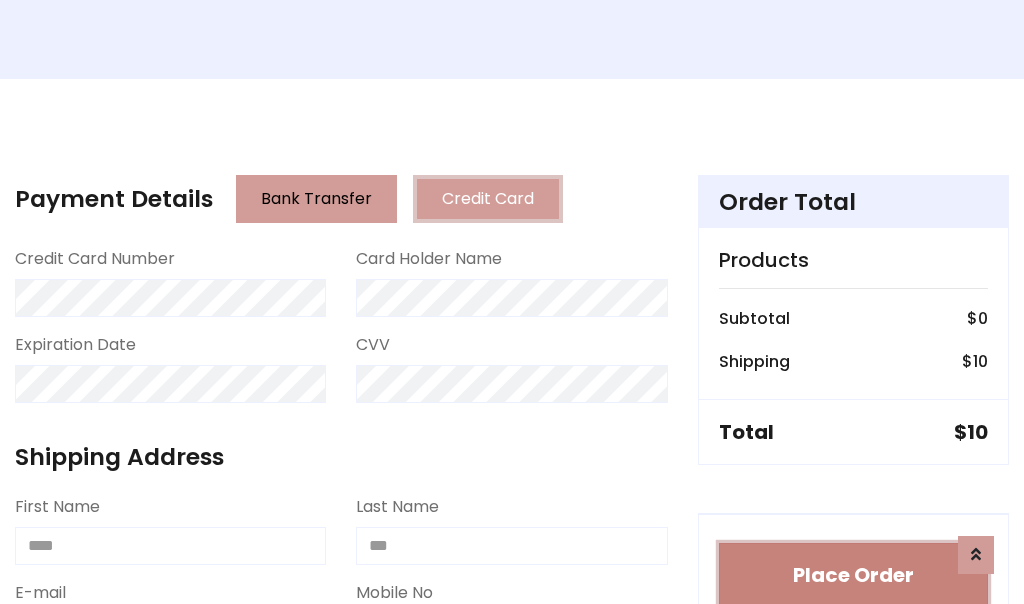 click on "Place Order" at bounding box center [853, 575] 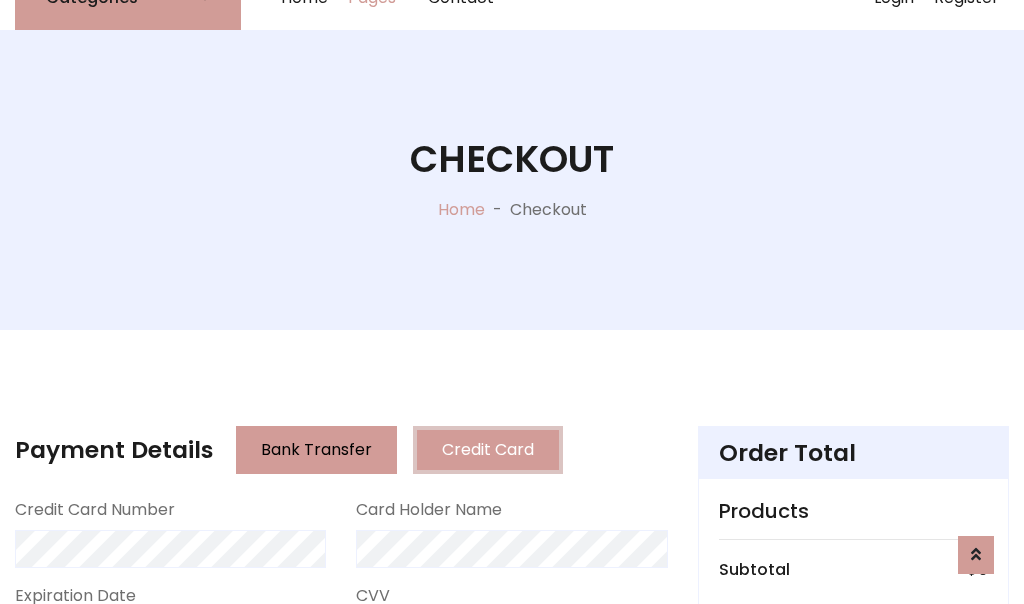 scroll, scrollTop: 0, scrollLeft: 0, axis: both 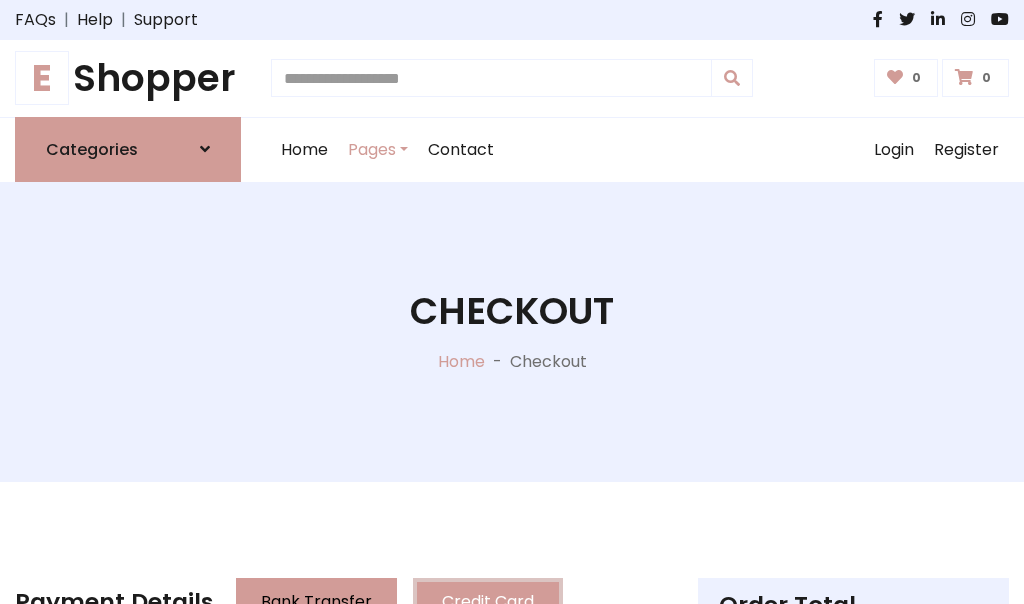 click on "E Shopper" at bounding box center [128, 78] 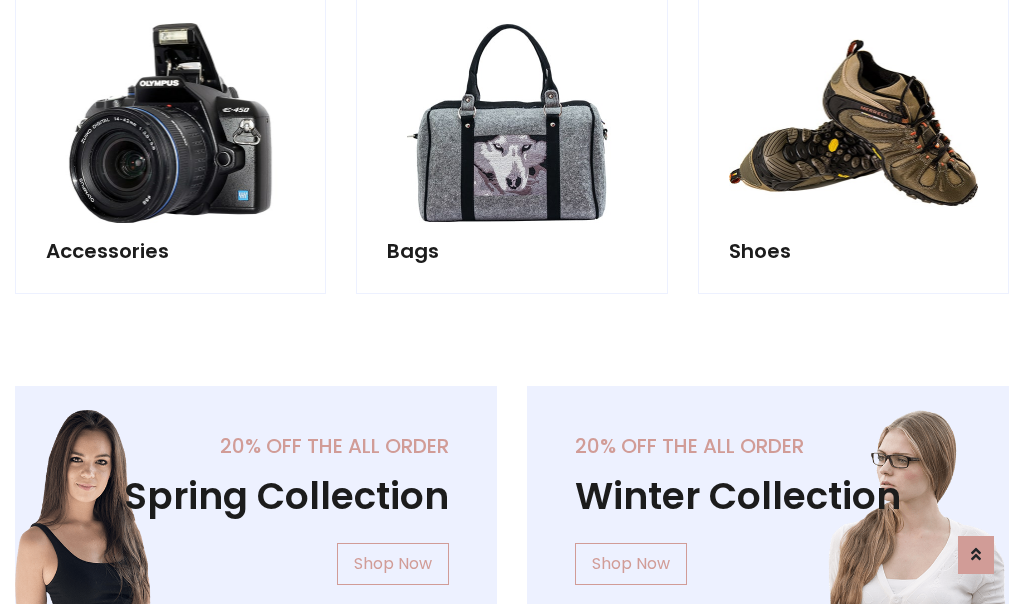 scroll, scrollTop: 770, scrollLeft: 0, axis: vertical 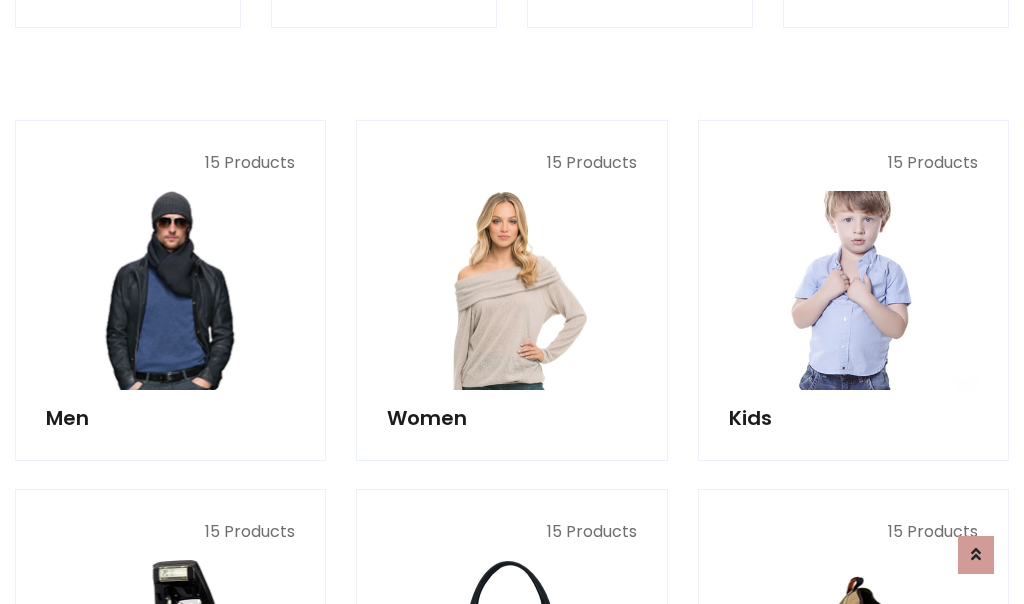 click at bounding box center (853, 290) 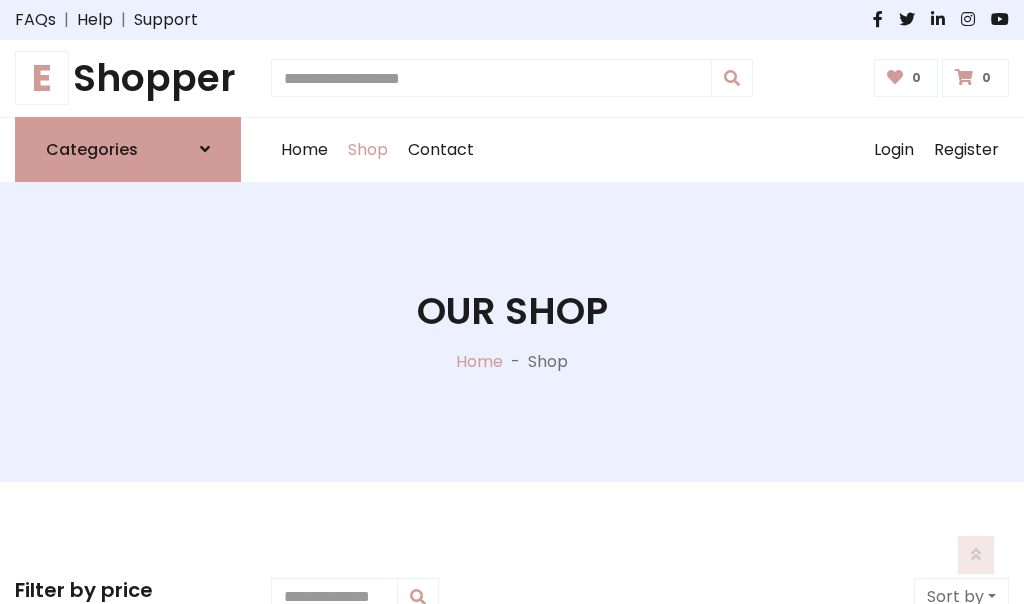 scroll, scrollTop: 549, scrollLeft: 0, axis: vertical 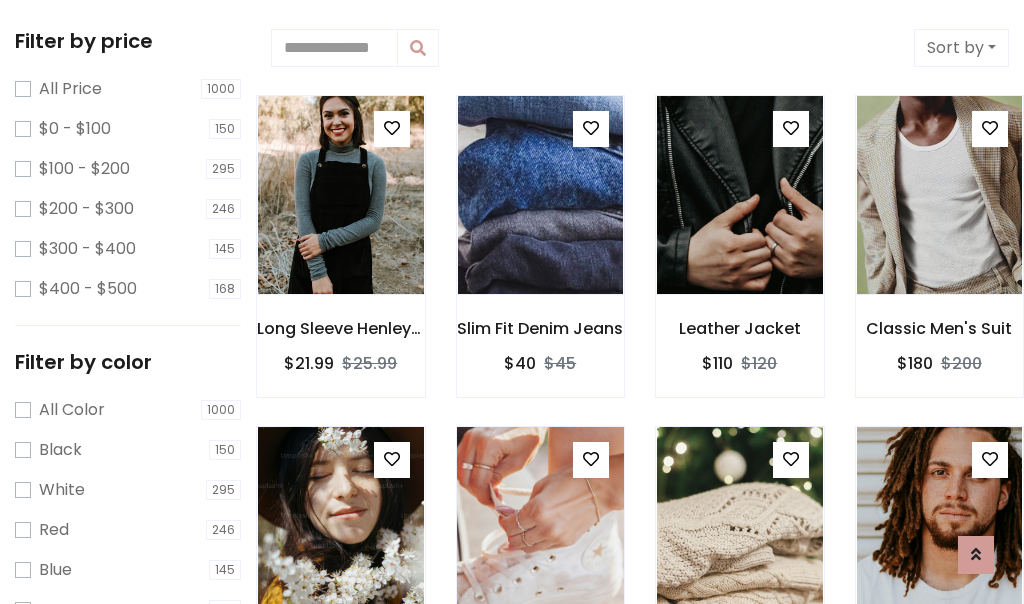 click at bounding box center (392, 128) 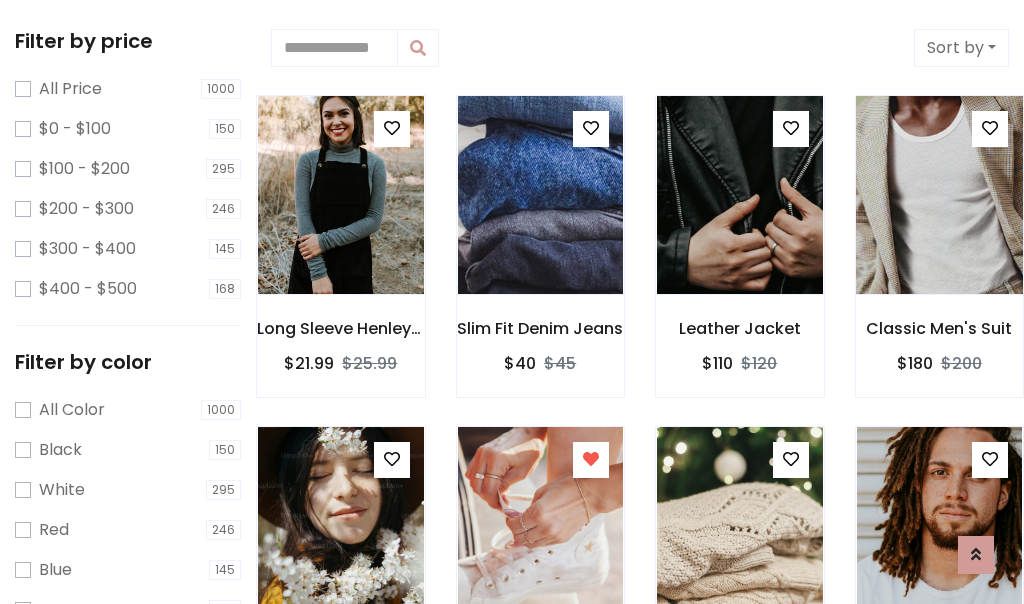 click at bounding box center (939, 195) 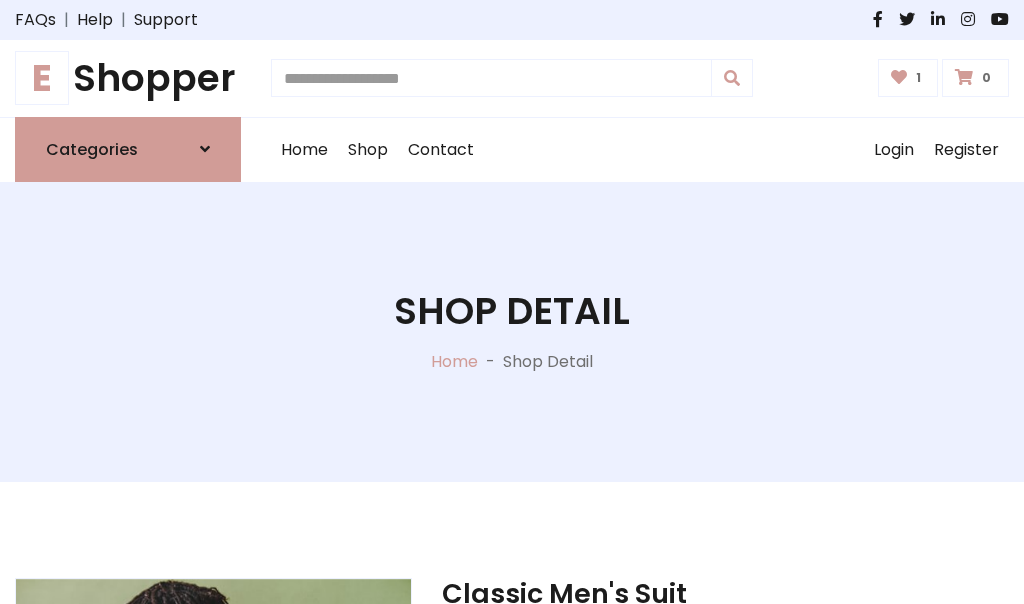 scroll, scrollTop: 262, scrollLeft: 0, axis: vertical 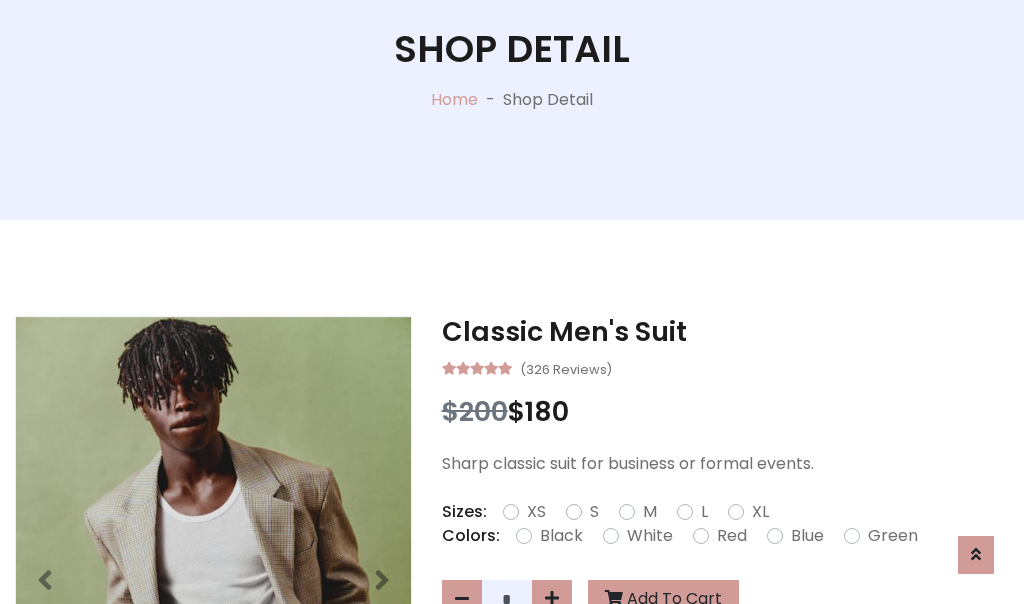 click on "XL" at bounding box center [760, 512] 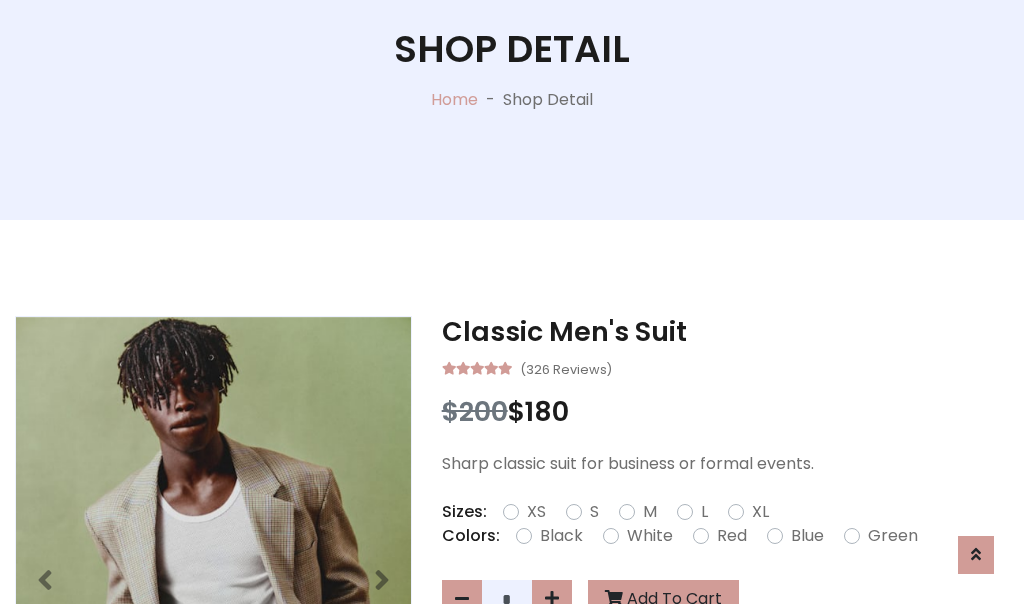 click on "Black" at bounding box center [561, 536] 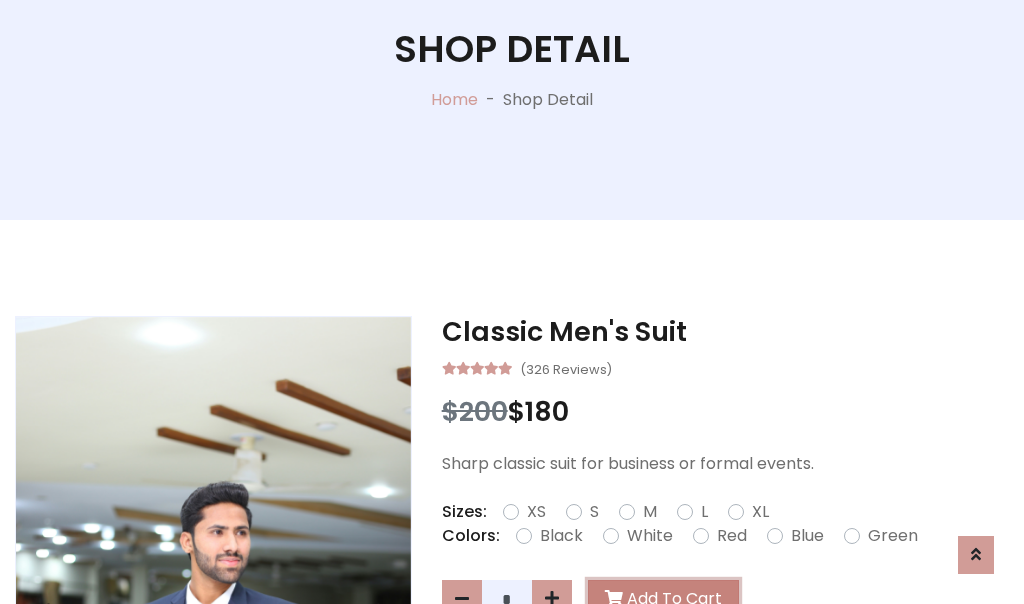 click on "Add To Cart" at bounding box center [663, 599] 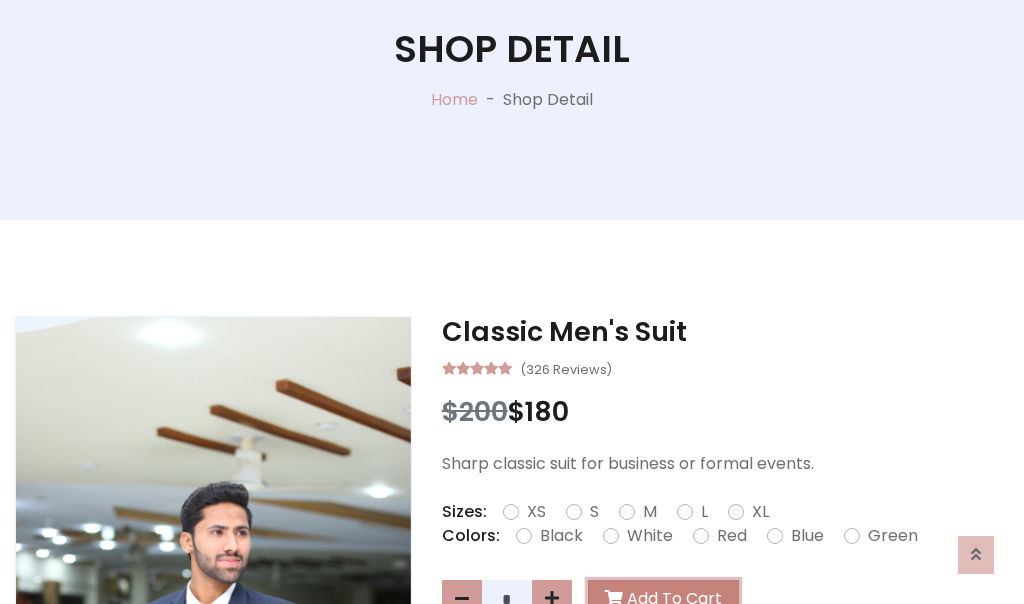 scroll, scrollTop: 0, scrollLeft: 0, axis: both 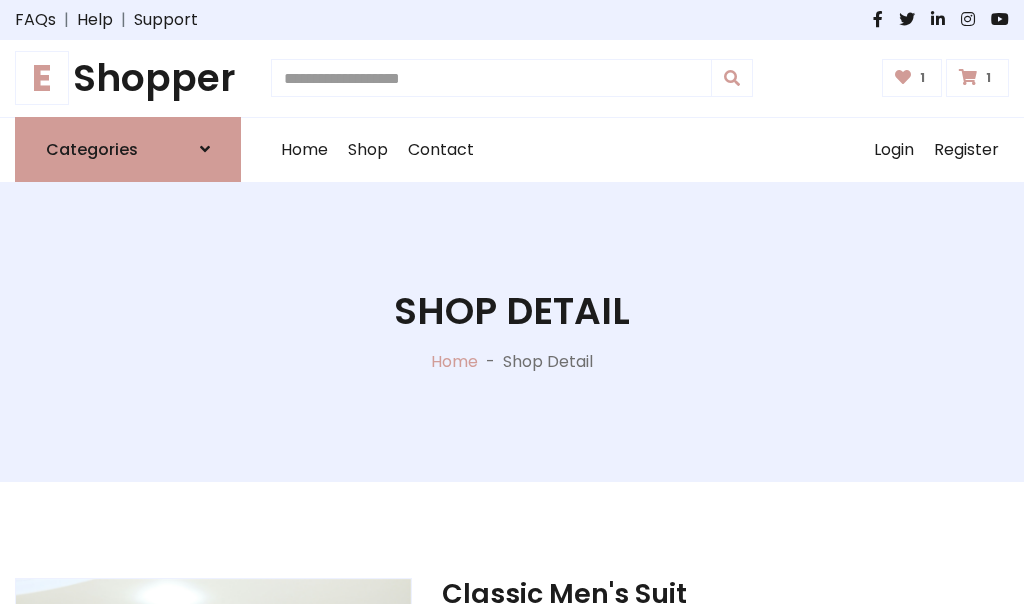 click at bounding box center (968, 77) 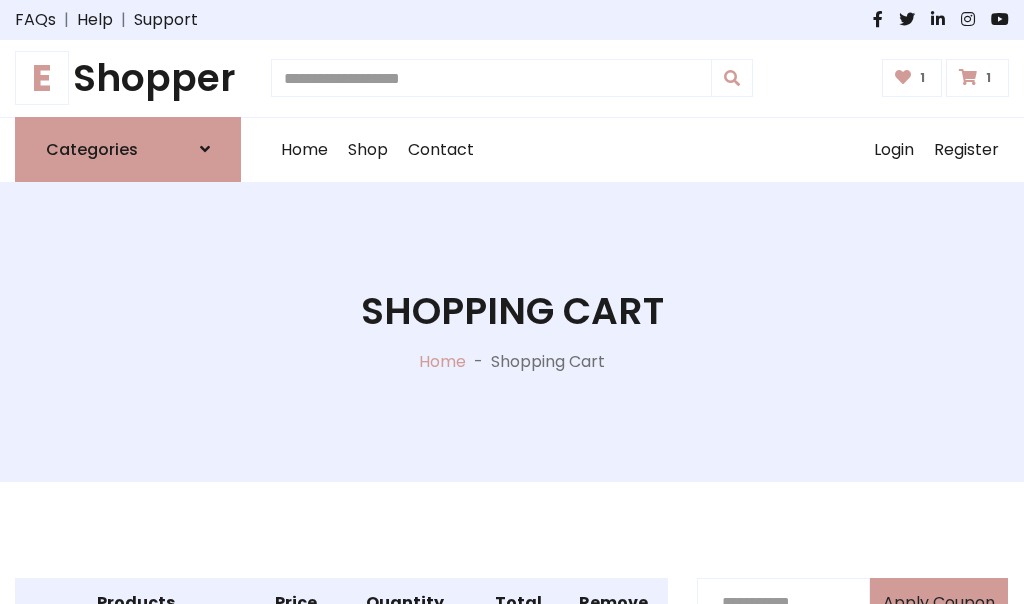 scroll, scrollTop: 570, scrollLeft: 0, axis: vertical 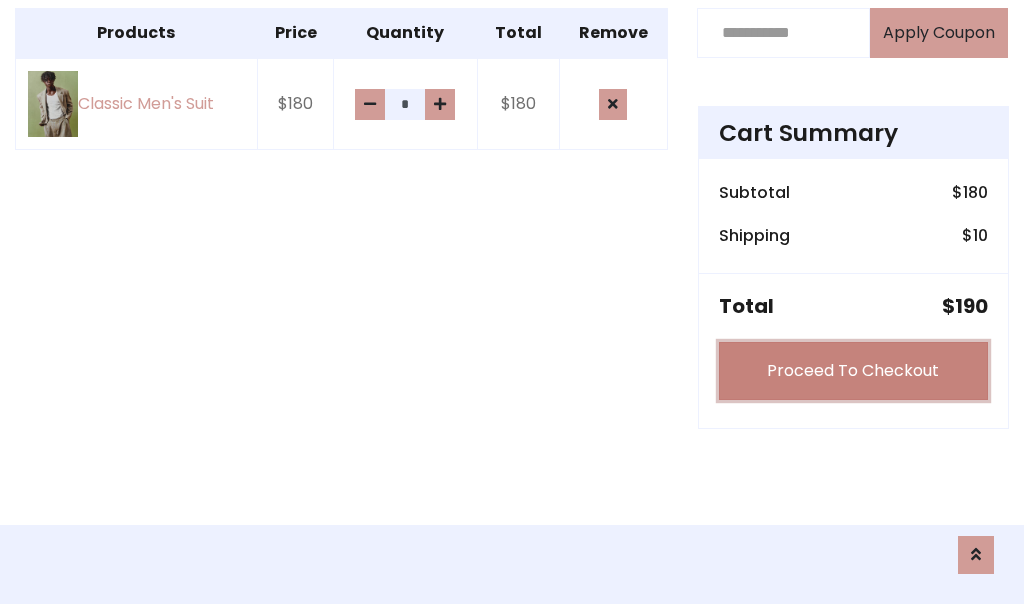 click on "Proceed To Checkout" at bounding box center (853, 371) 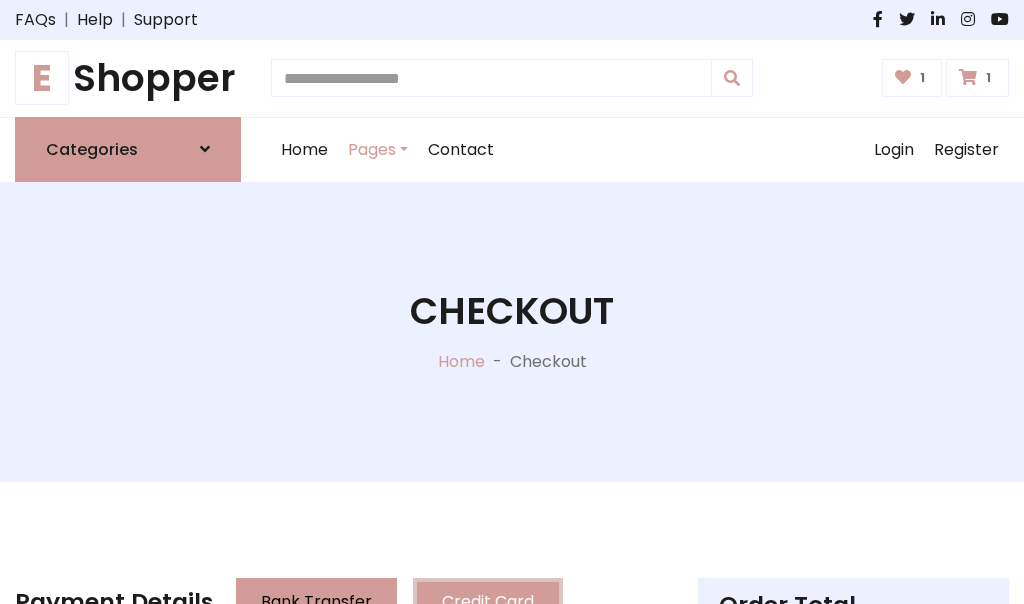 scroll, scrollTop: 201, scrollLeft: 0, axis: vertical 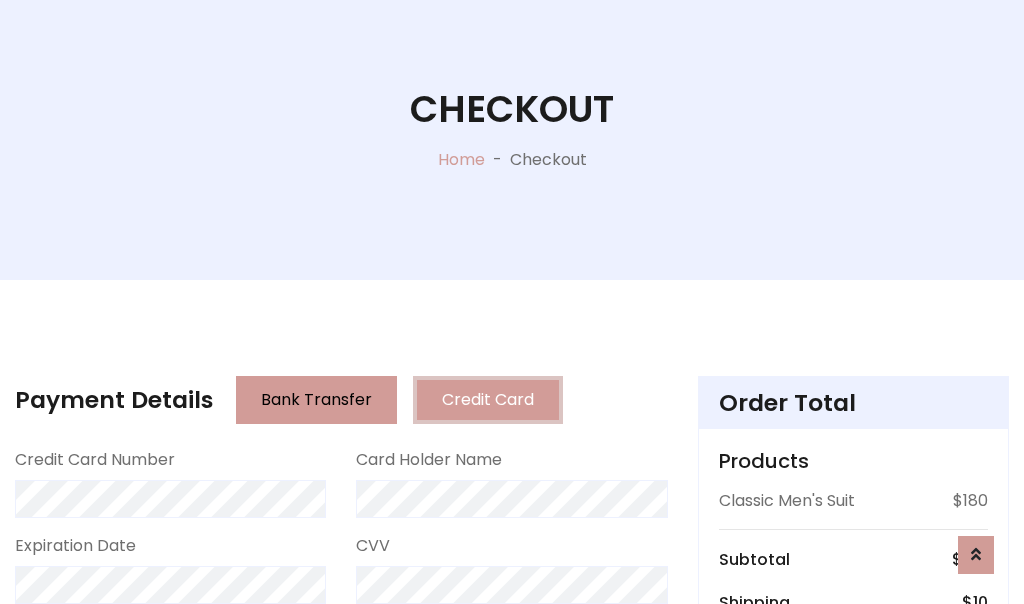 click on "Go to shipping" at bounding box center [853, 816] 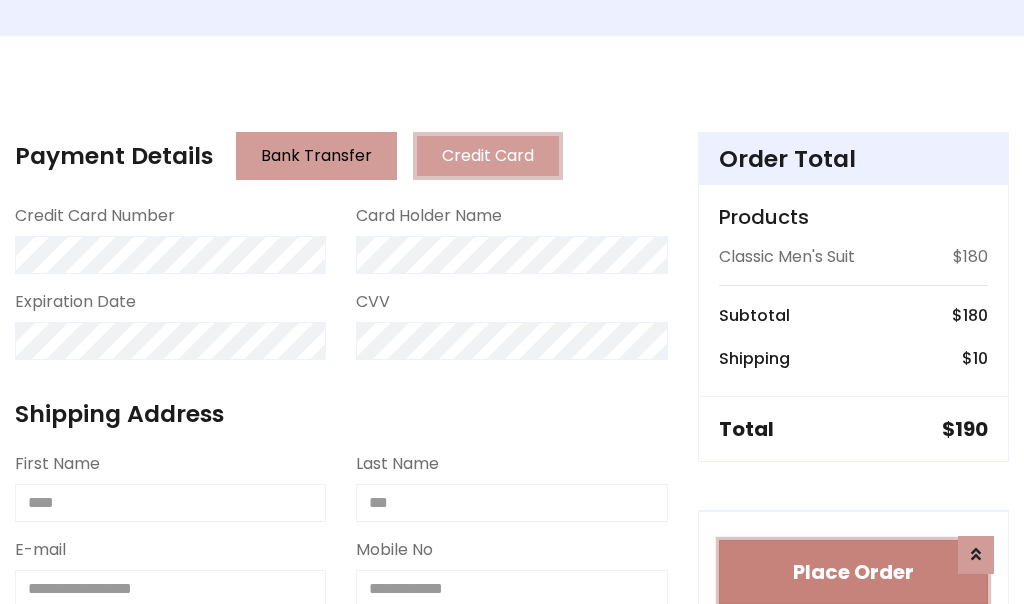 type 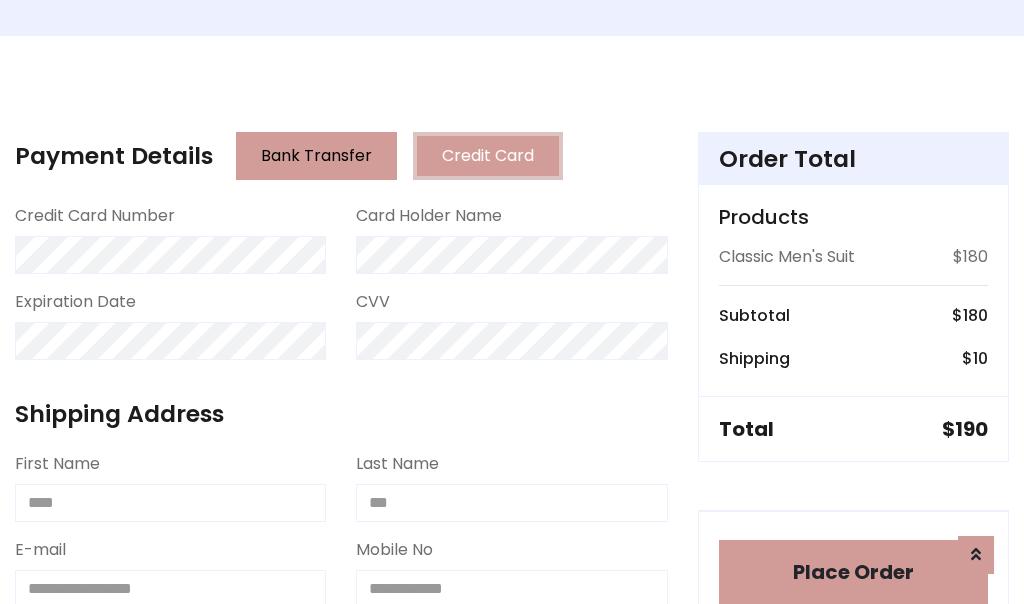 scroll, scrollTop: 1216, scrollLeft: 0, axis: vertical 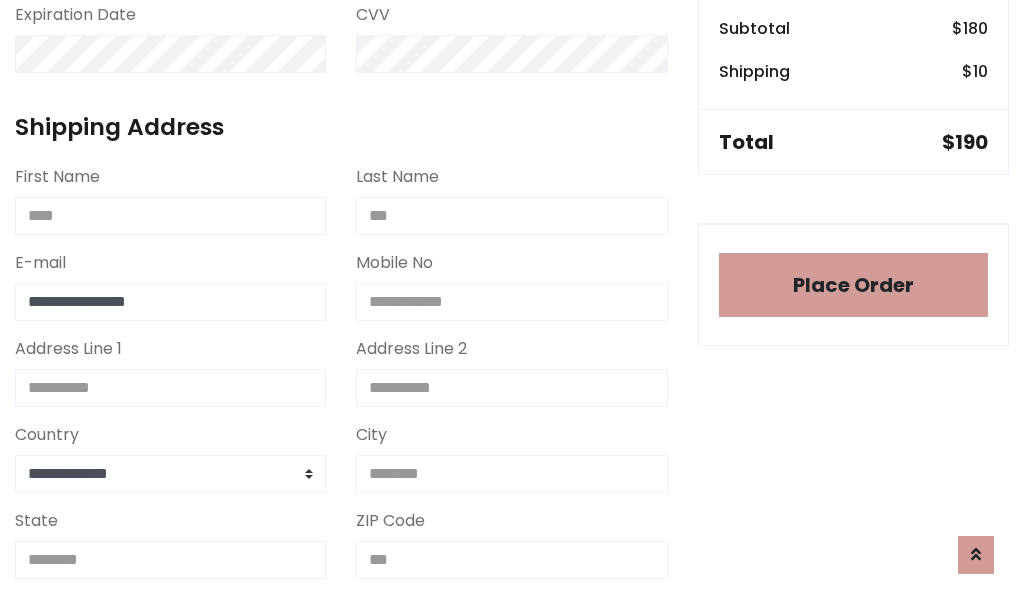 type on "**********" 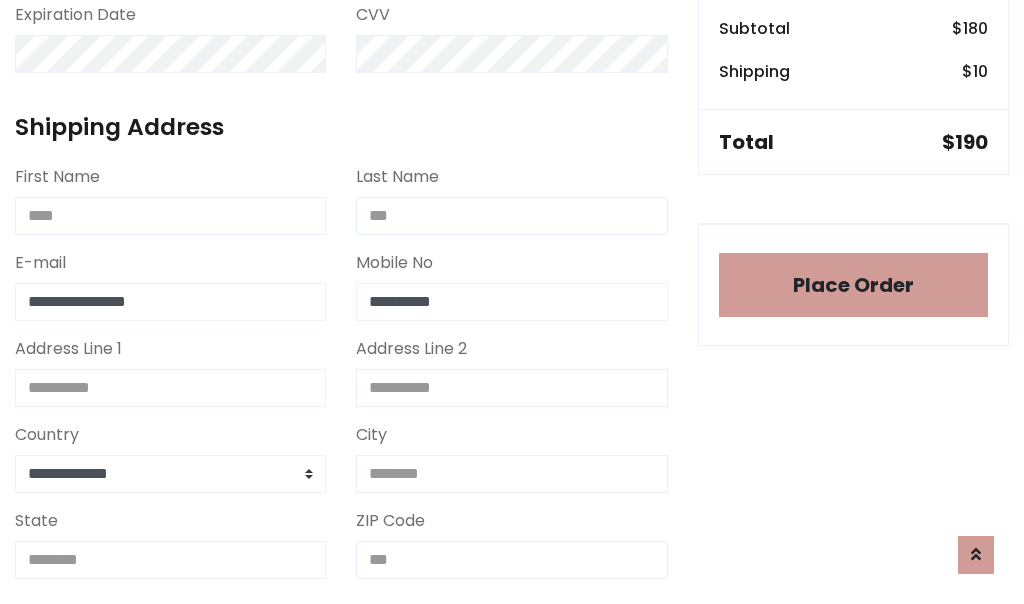 scroll, scrollTop: 573, scrollLeft: 0, axis: vertical 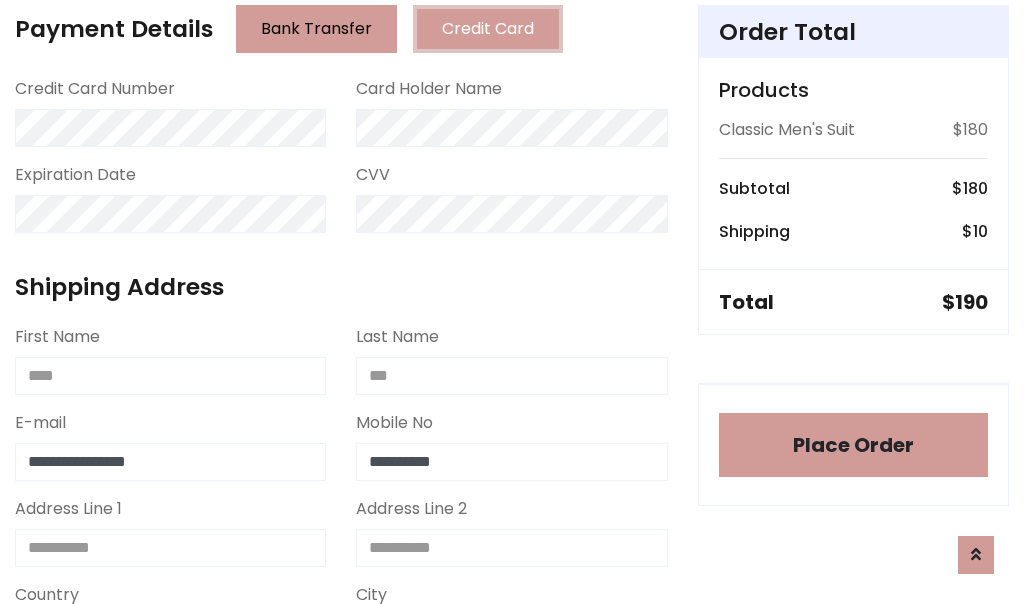 type on "**********" 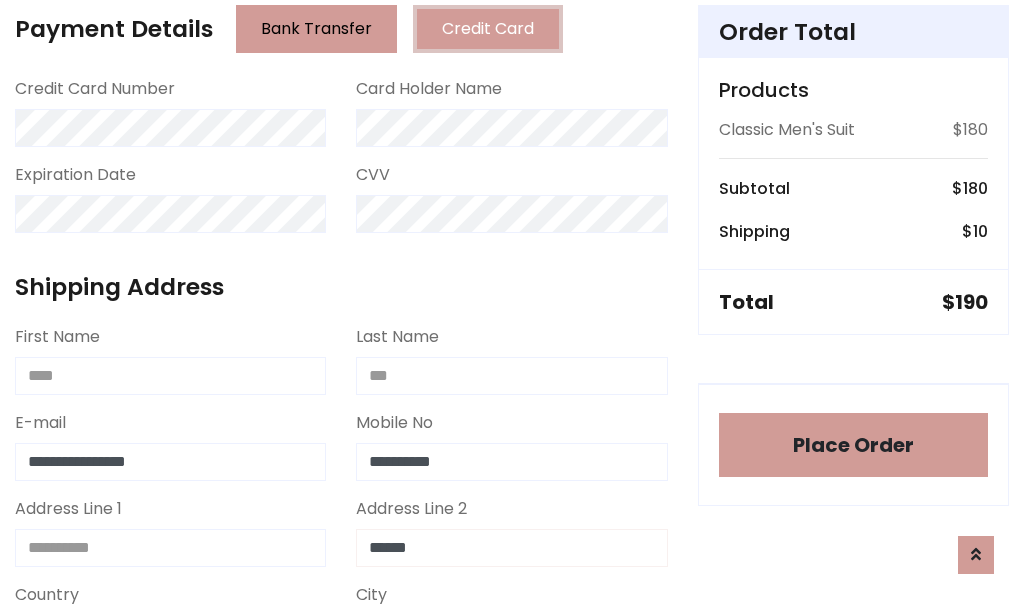 type on "******" 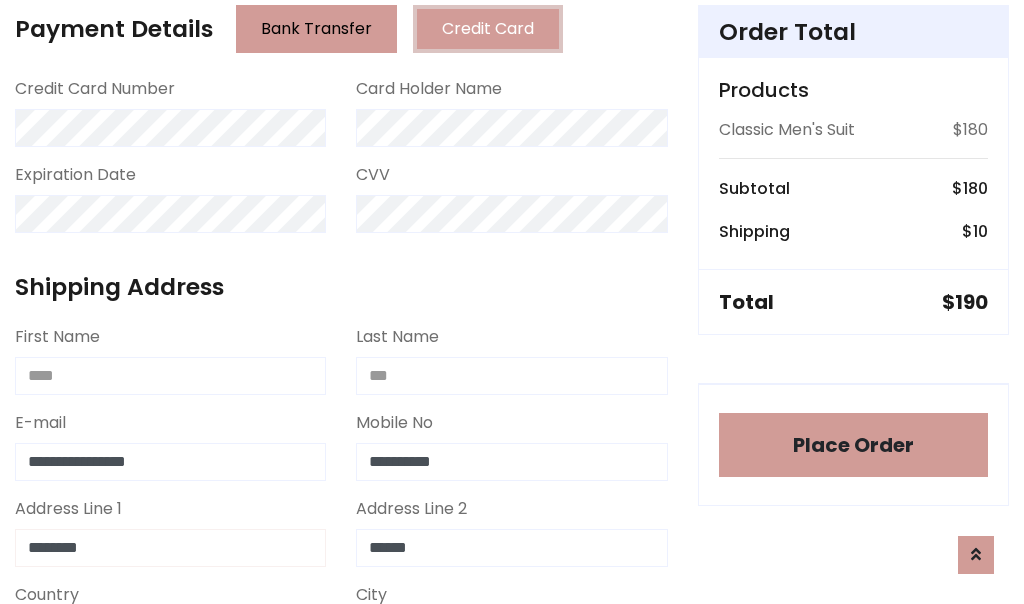 type on "********" 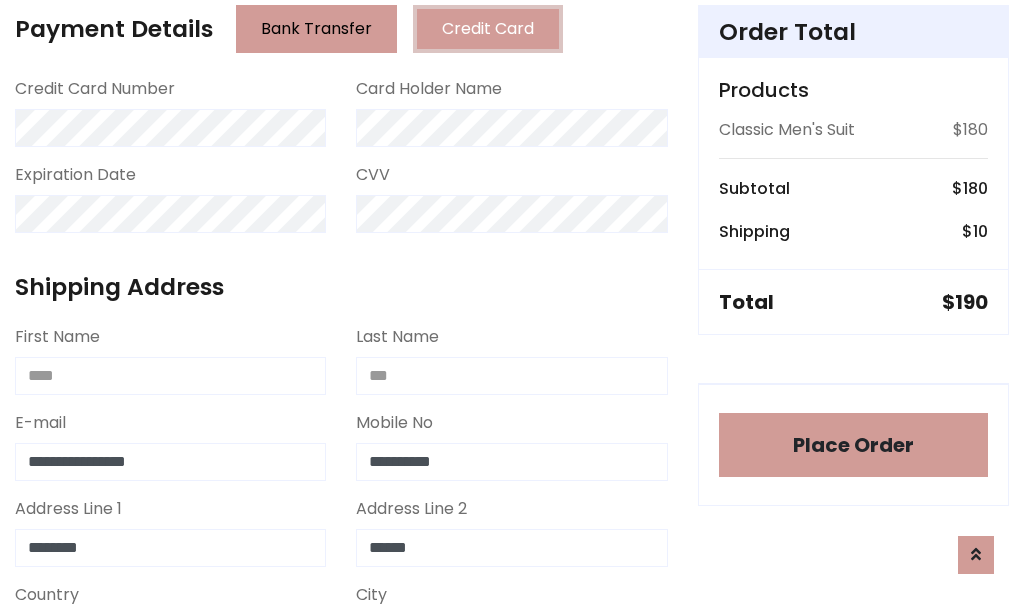 scroll, scrollTop: 905, scrollLeft: 0, axis: vertical 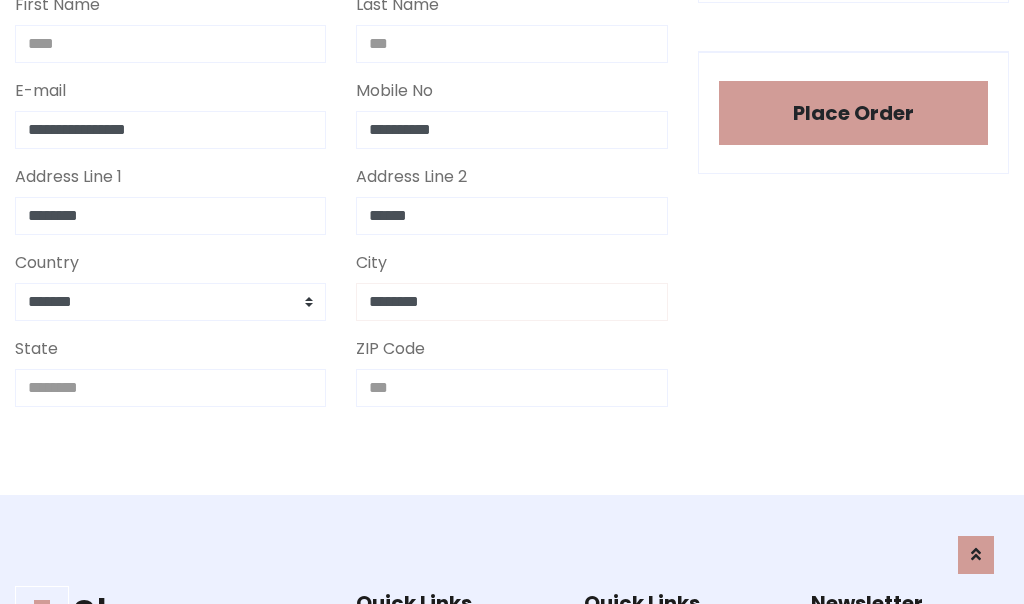 type on "********" 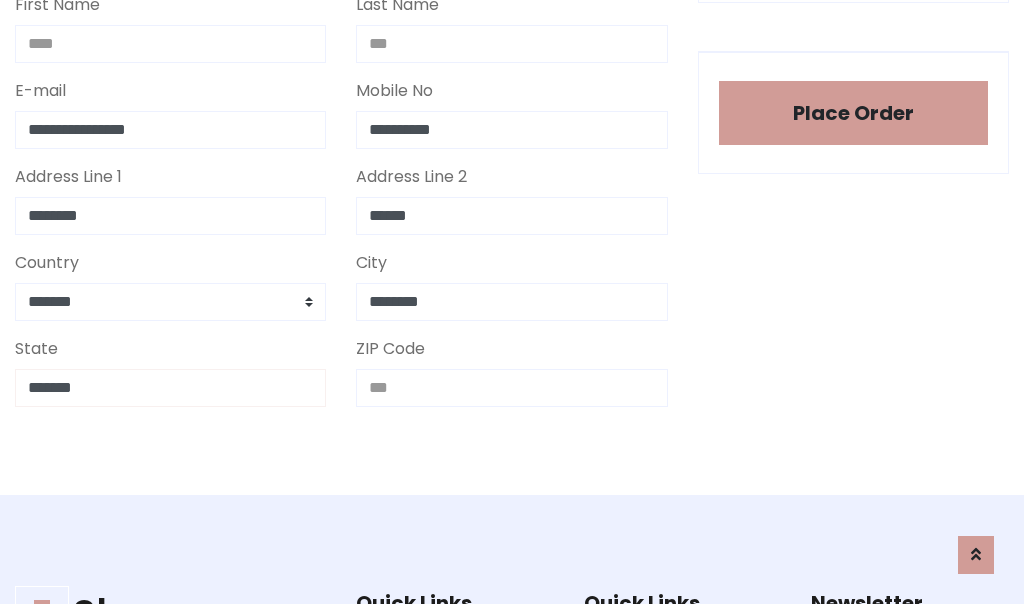 type on "*******" 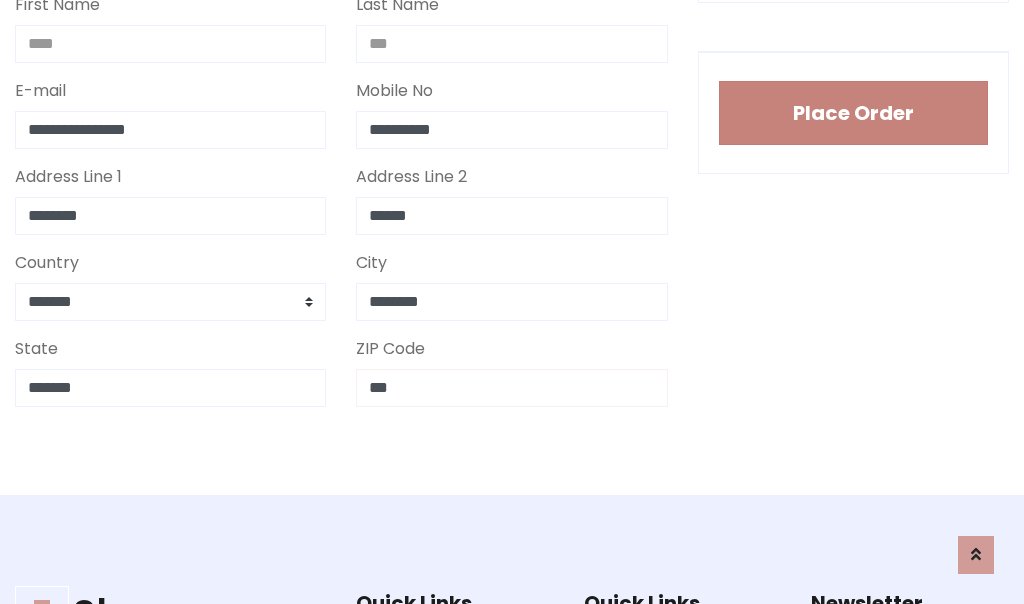 type on "***" 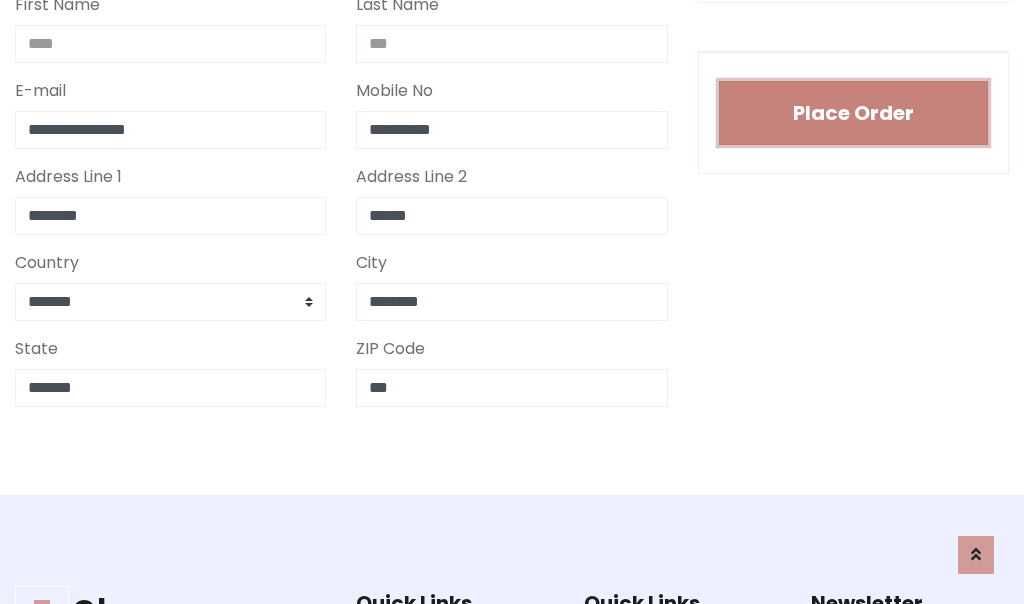 click on "Place Order" at bounding box center [853, 113] 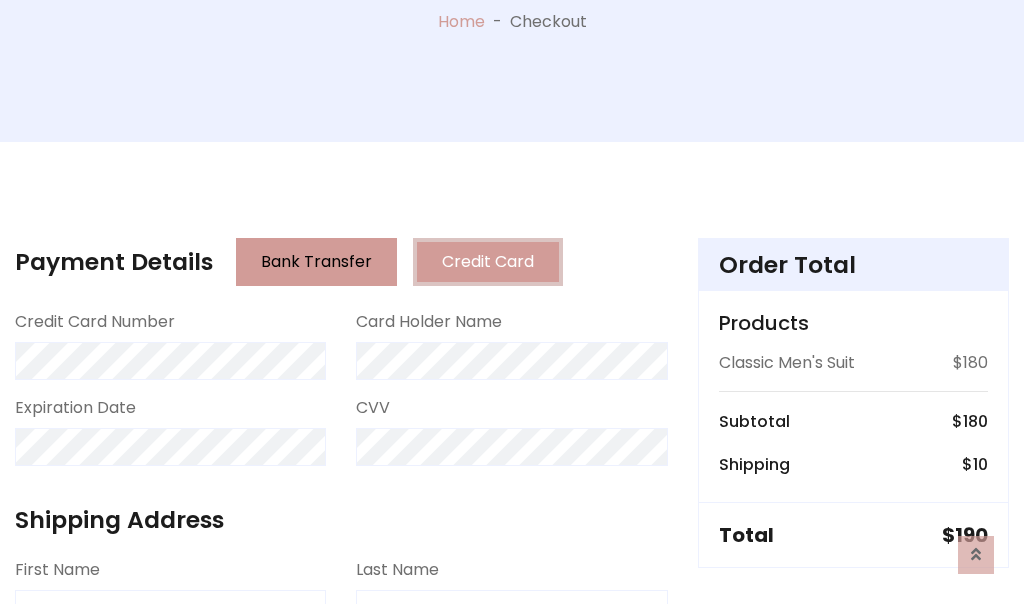 scroll, scrollTop: 0, scrollLeft: 0, axis: both 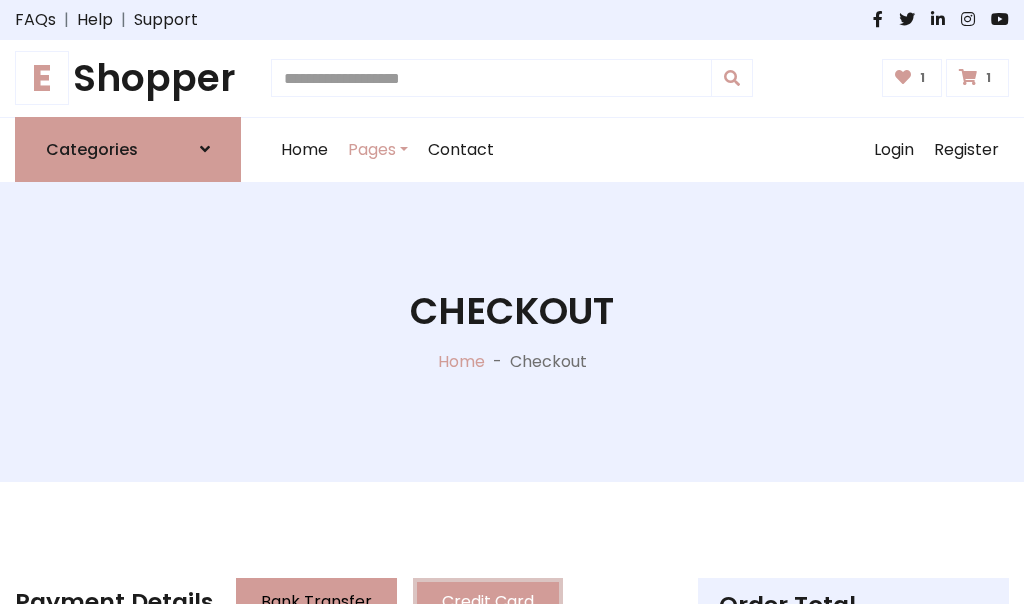 click on "E" at bounding box center (42, 78) 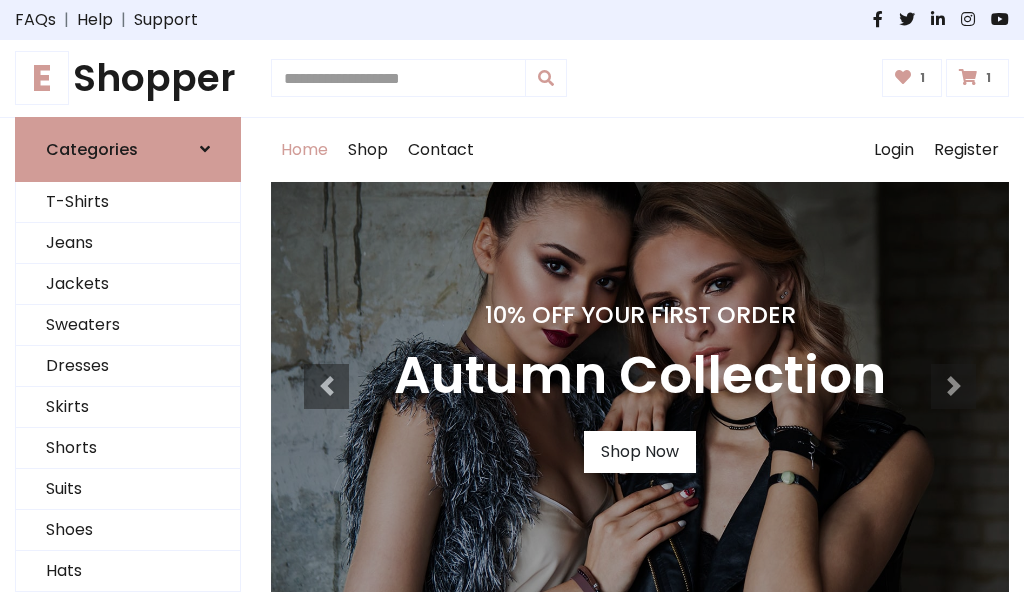 scroll, scrollTop: 0, scrollLeft: 0, axis: both 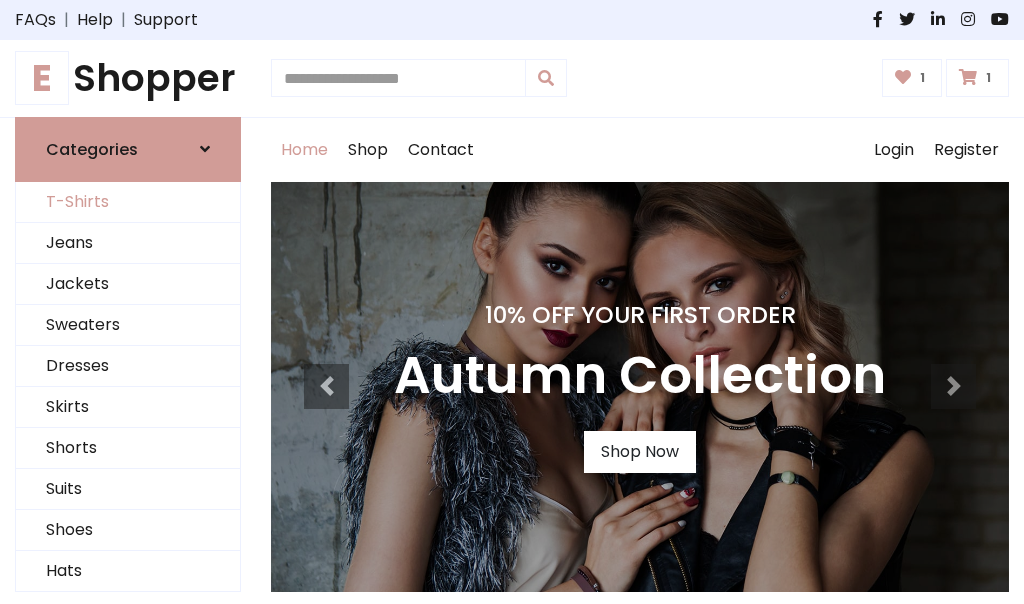 click on "T-Shirts" at bounding box center [128, 202] 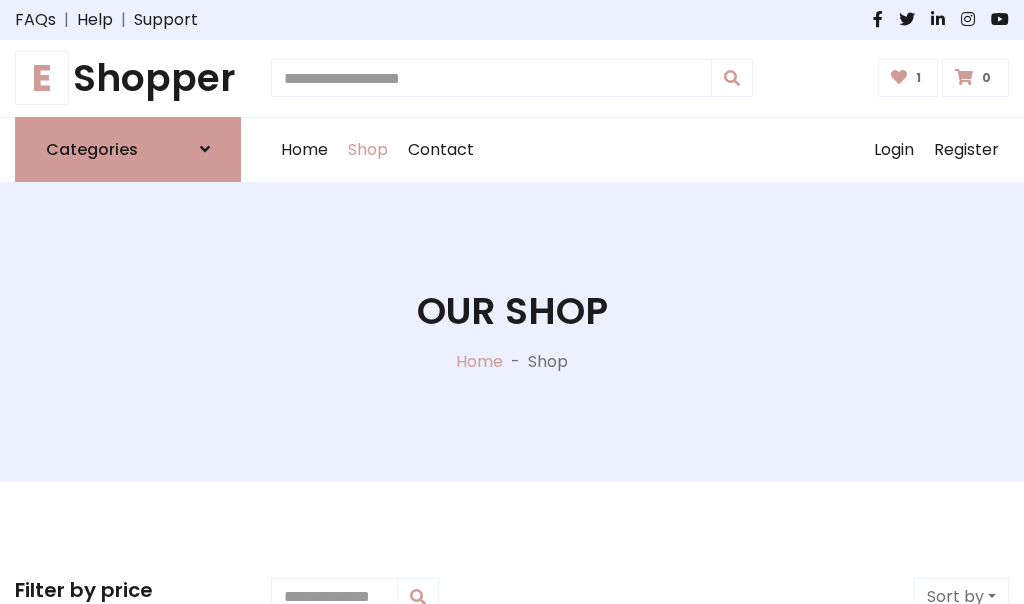 scroll, scrollTop: 0, scrollLeft: 0, axis: both 